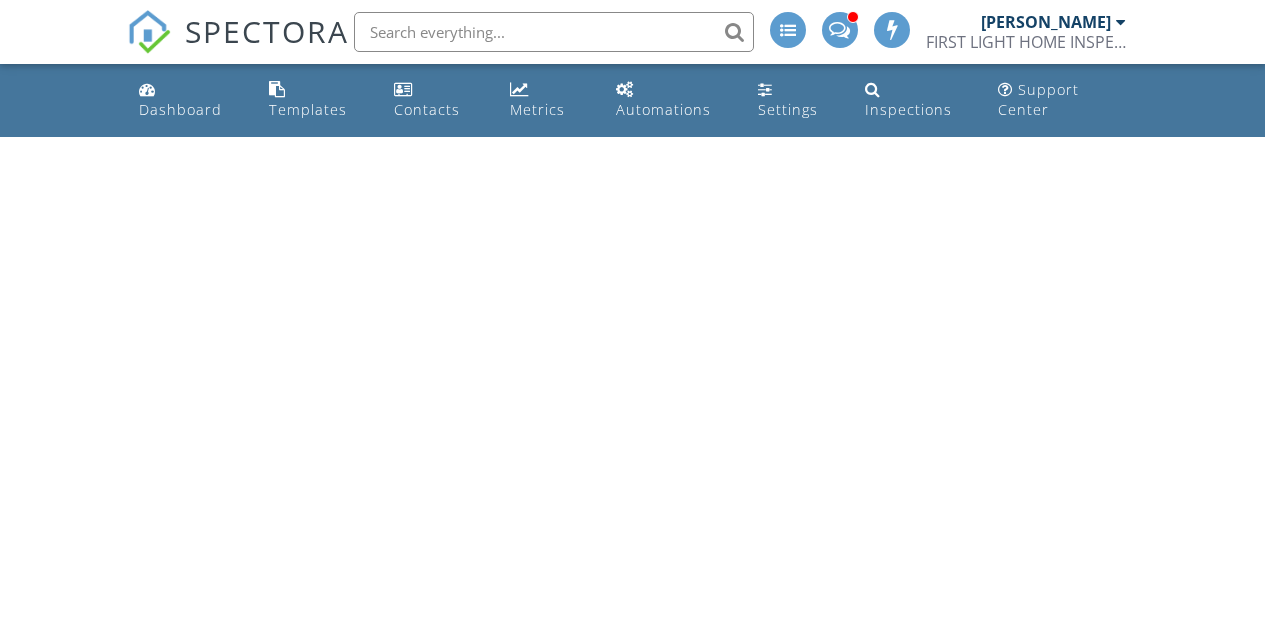 scroll, scrollTop: 0, scrollLeft: 0, axis: both 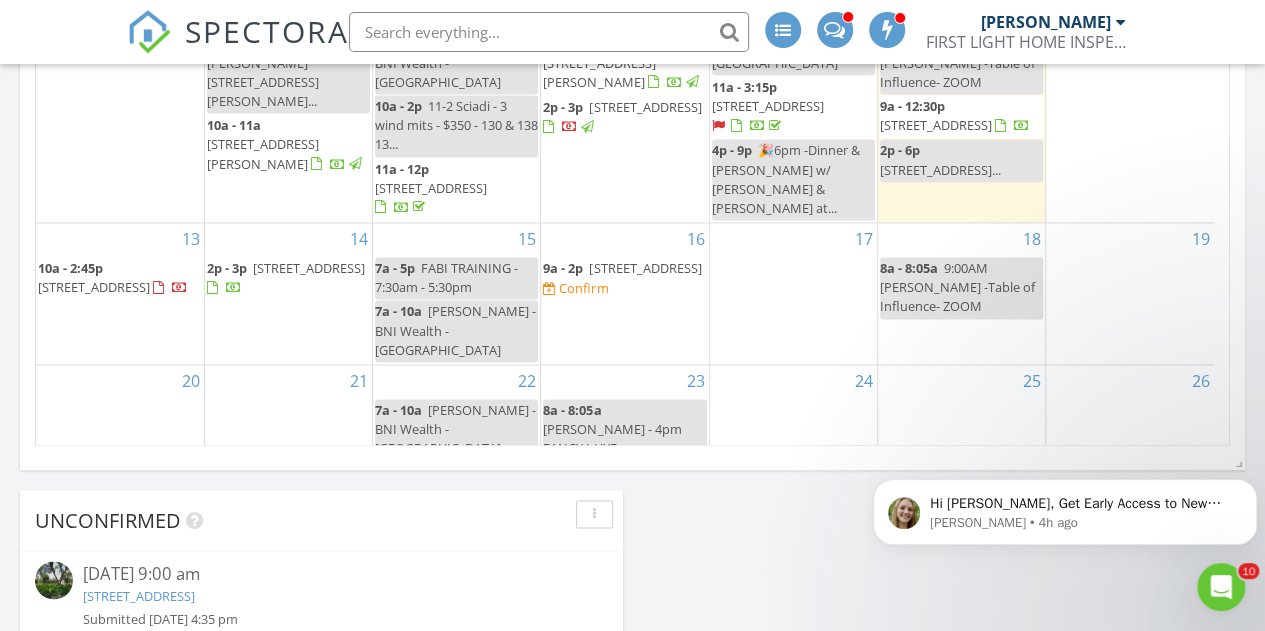 click on "143 Southwind Cir, St. Augustine 32080" at bounding box center [645, 268] 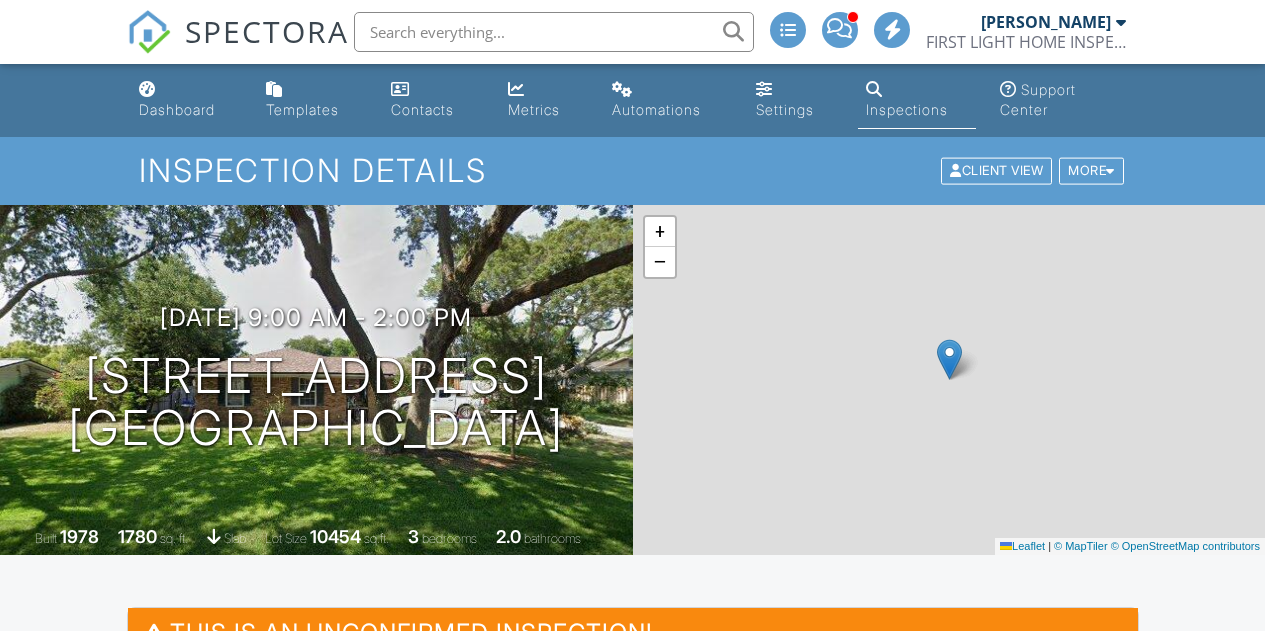 scroll, scrollTop: 0, scrollLeft: 0, axis: both 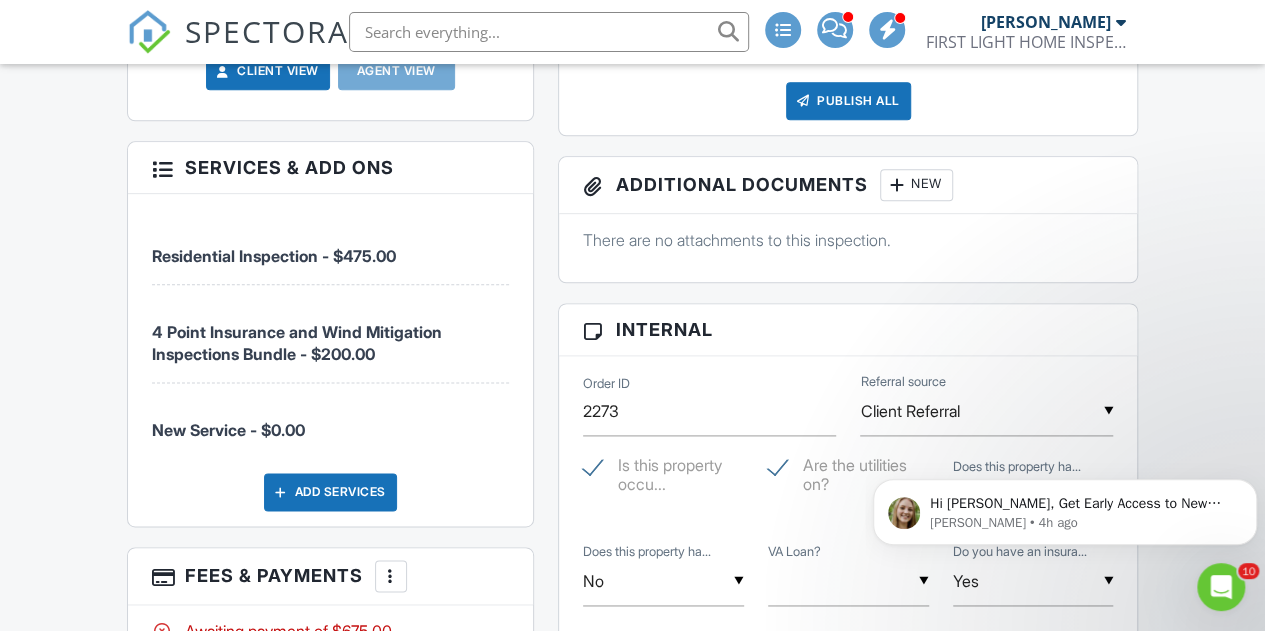 click on "Residential Inspection - $475.00" at bounding box center (331, 246) 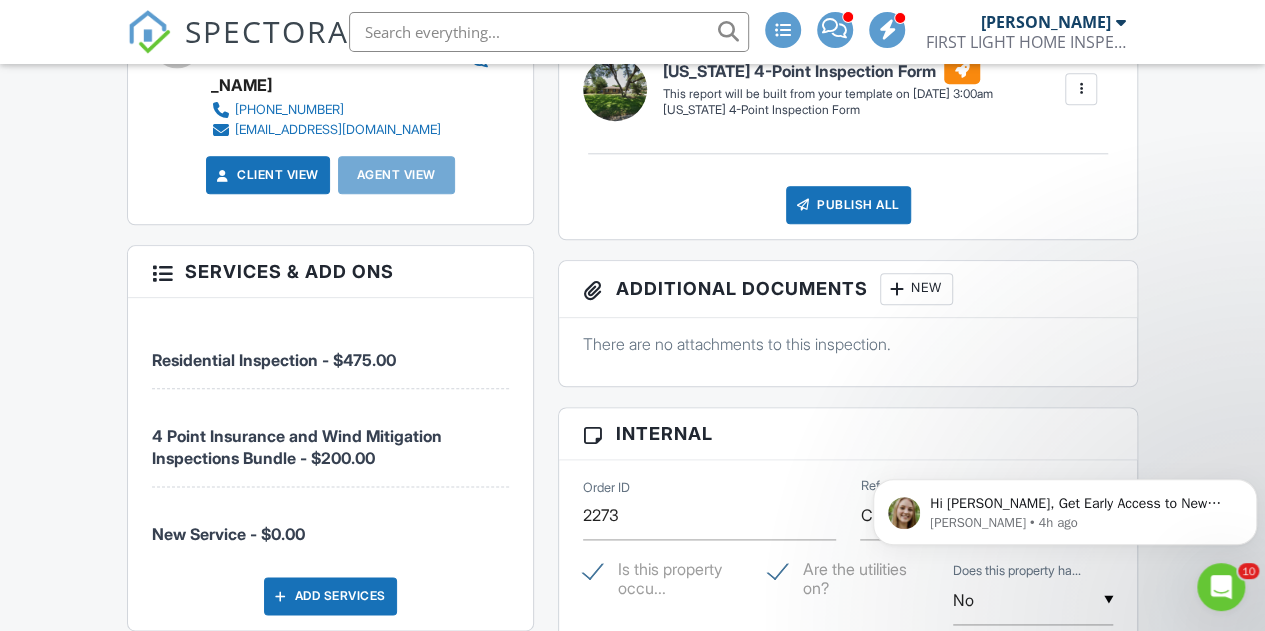 scroll, scrollTop: 1015, scrollLeft: 0, axis: vertical 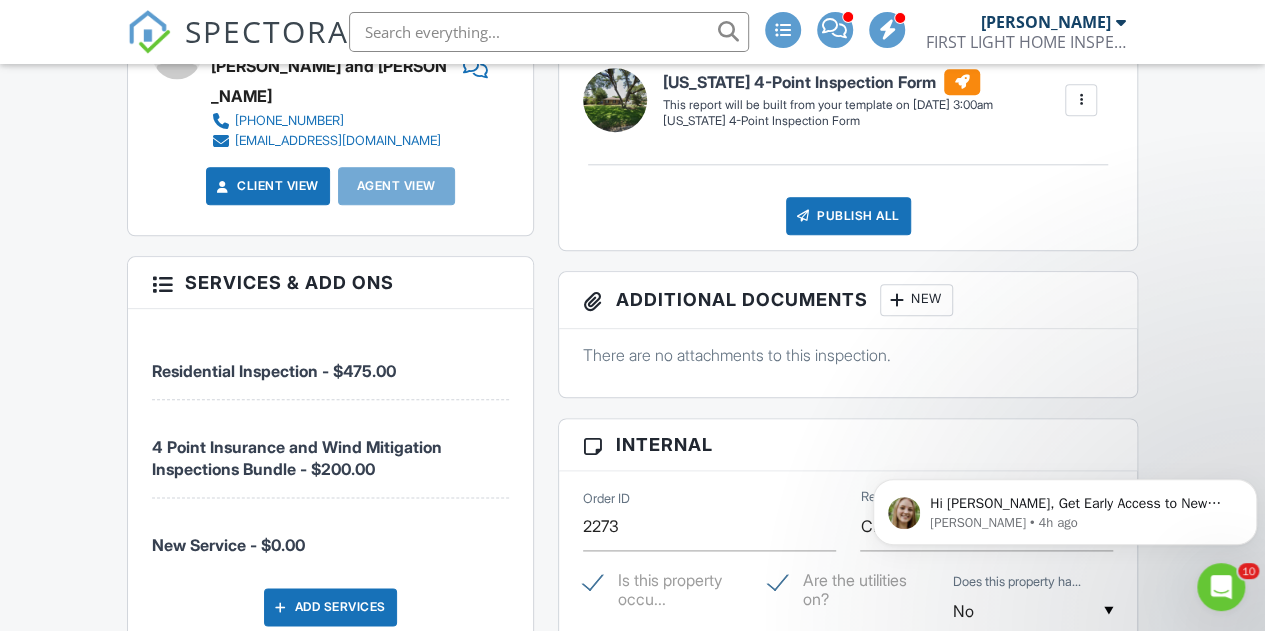 click on "Services & Add ons" at bounding box center (331, 283) 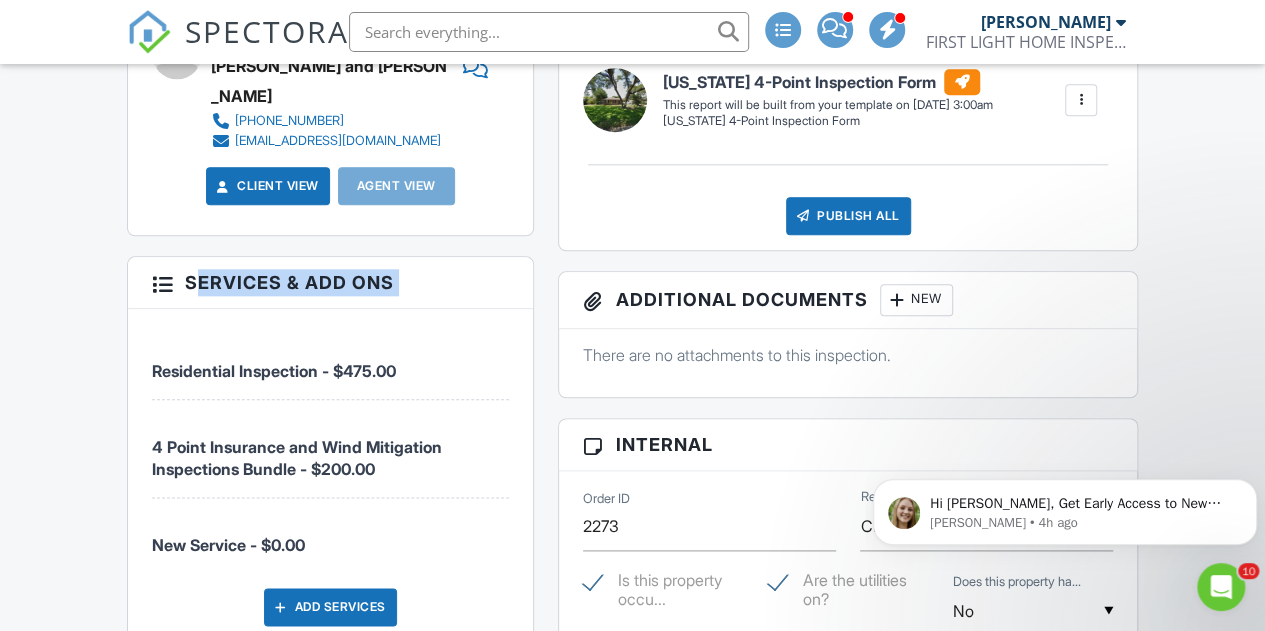 click on "Services & Add ons" at bounding box center [331, 283] 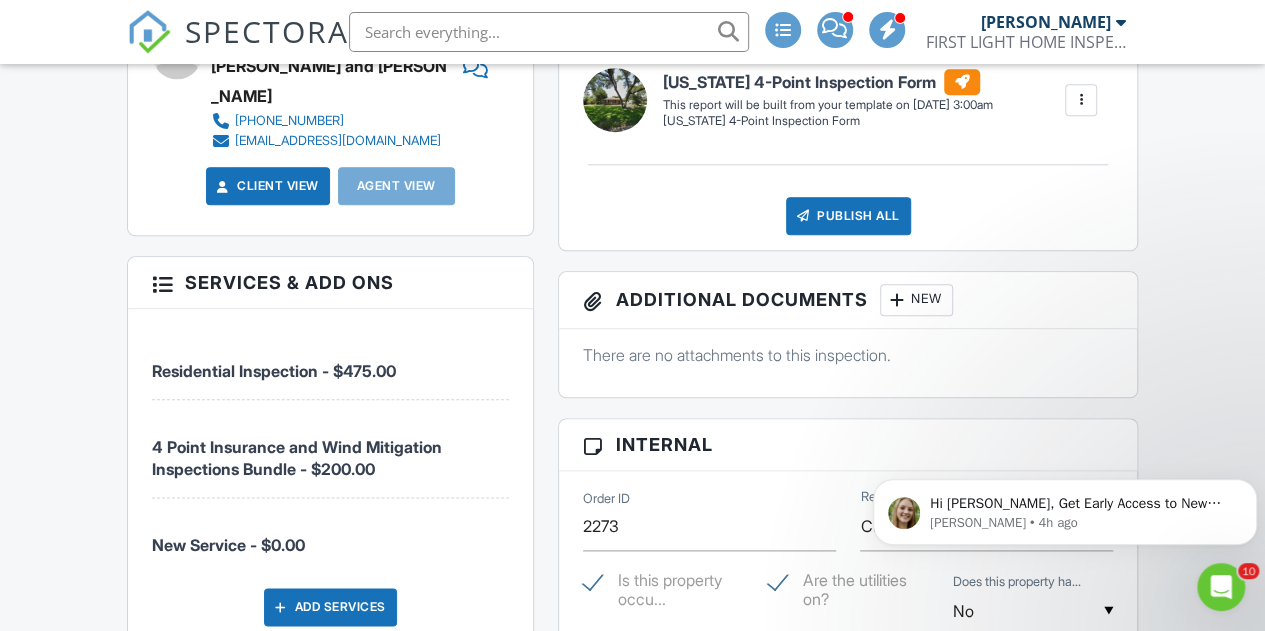click on "Services & Add ons" at bounding box center (331, 283) 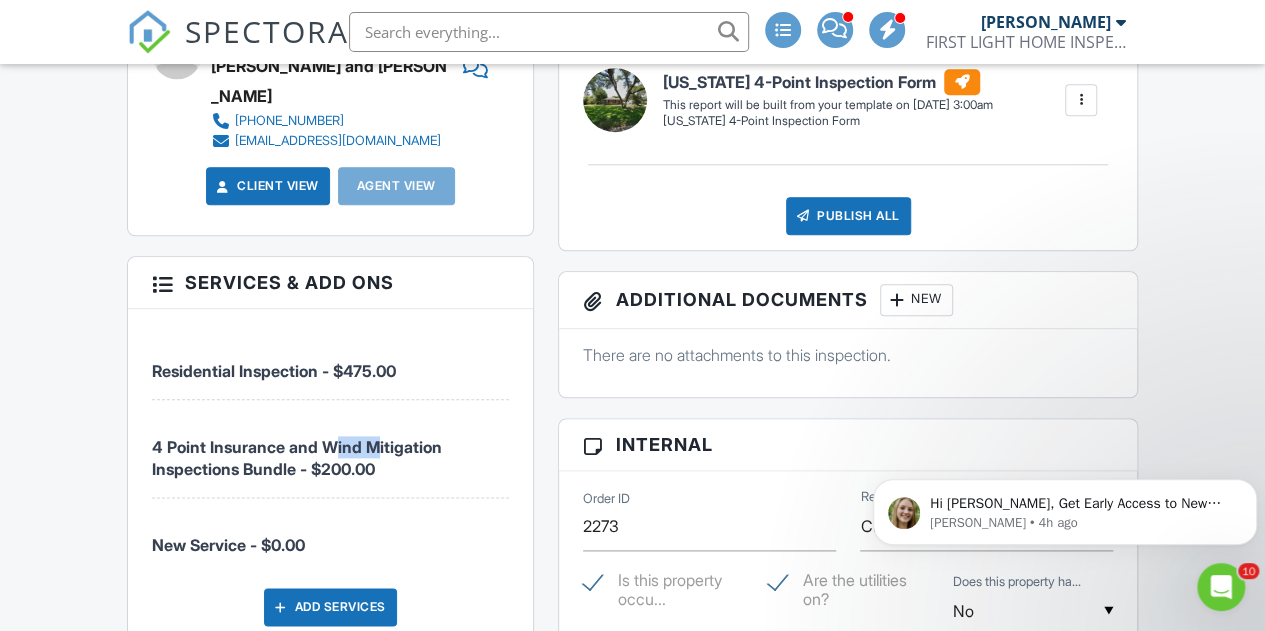 click on "4 Point Insurance and Wind Mitigation Inspections Bundle - $200.00" at bounding box center [297, 458] 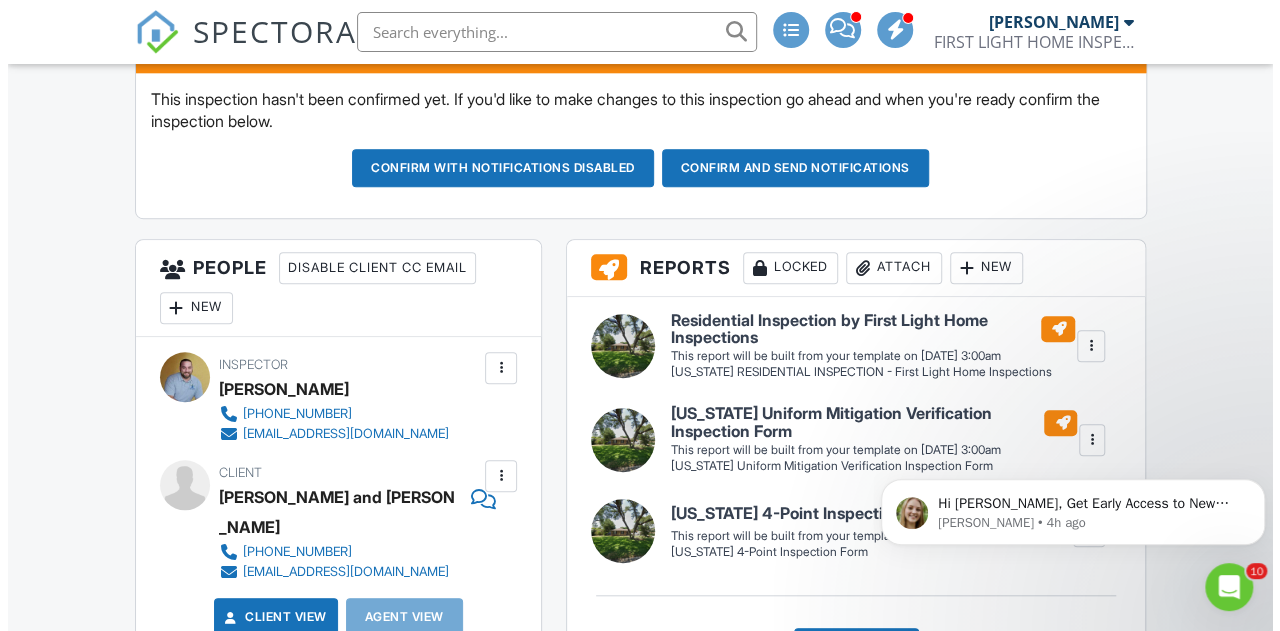 scroll, scrollTop: 588, scrollLeft: 0, axis: vertical 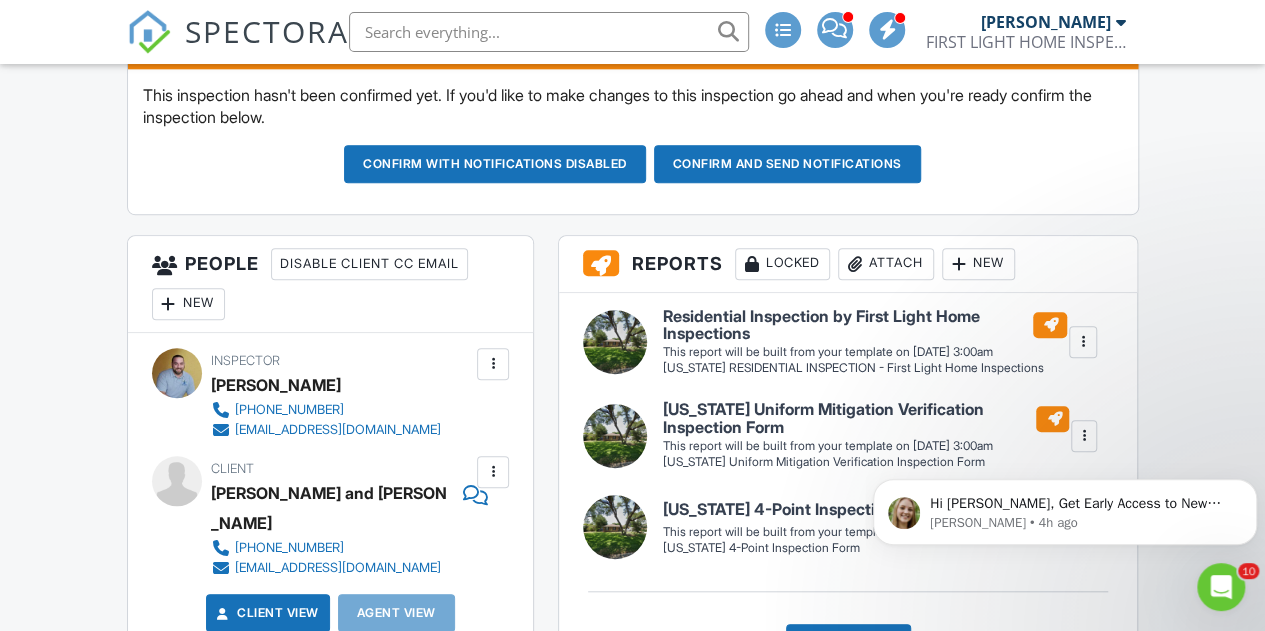 click at bounding box center [1083, 342] 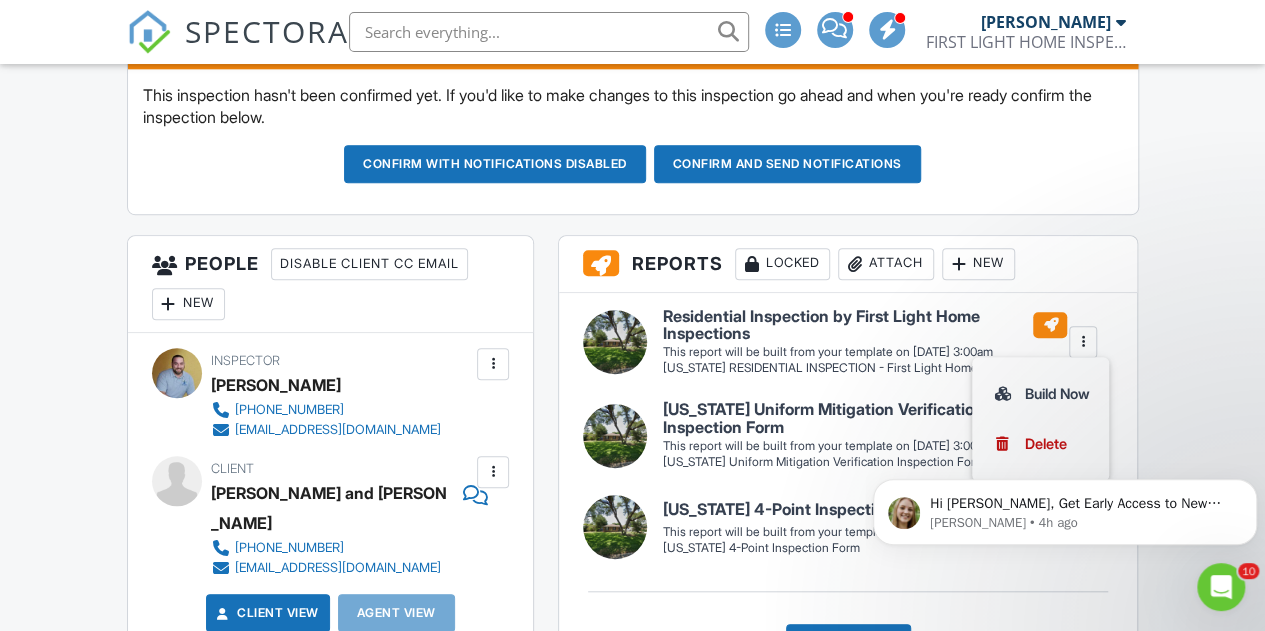 click on "Hi Brad, Get Early Access to New Report Writing Features &amp; Updates Want to be the first to try Spectora’s latest updates? Join our early access group and be the first to use new features before they’re released. Features and updates coming soon that you will get early access to include: Update: The upgraded Rapid Fire Camera, New: Photo preview before adding images to a report, New: The .5 camera lens Megan • 4h ago" at bounding box center [1065, 420] 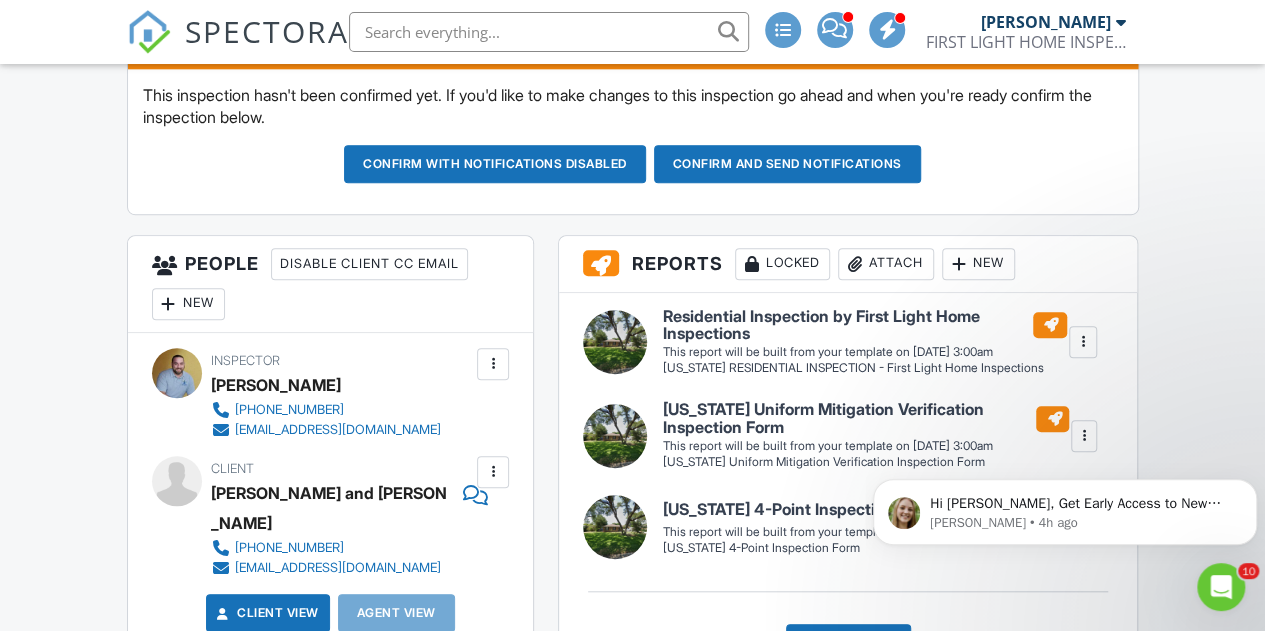 click at bounding box center [1083, 342] 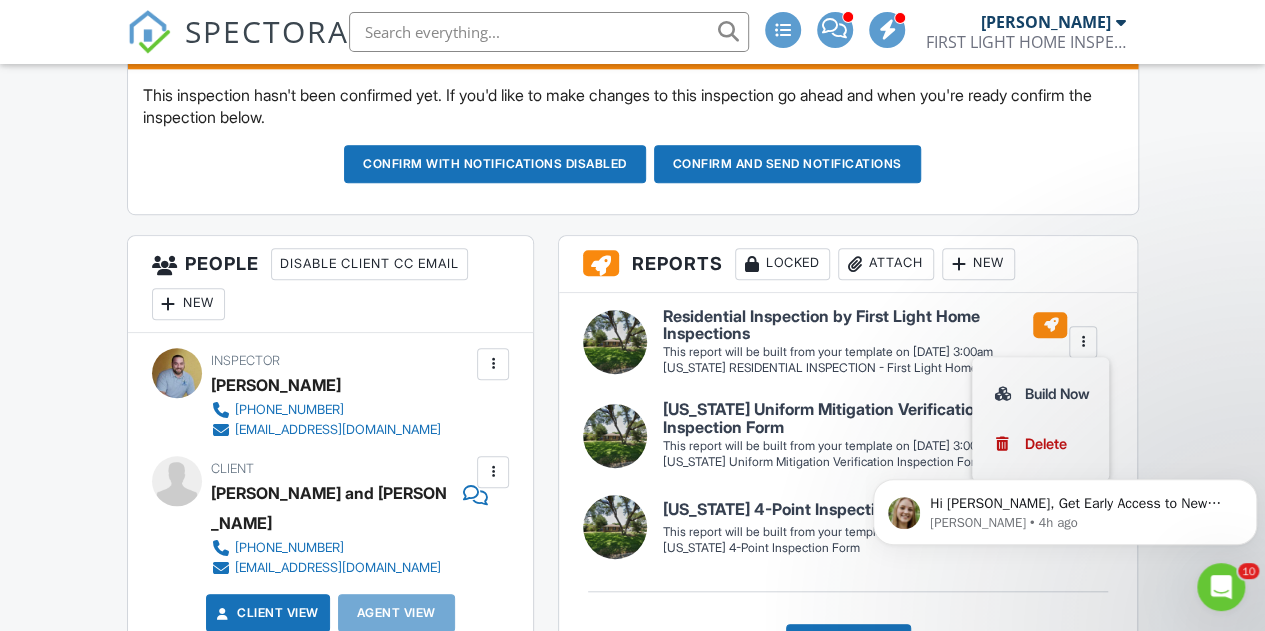 click on "Hi Brad, Get Early Access to New Report Writing Features &amp; Updates Want to be the first to try Spectora’s latest updates? Join our early access group and be the first to use new features before they’re released. Features and updates coming soon that you will get early access to include: Update: The upgraded Rapid Fire Camera, New: Photo preview before adding images to a report, New: The .5 camera lens Megan • 4h ago" at bounding box center (1065, 420) 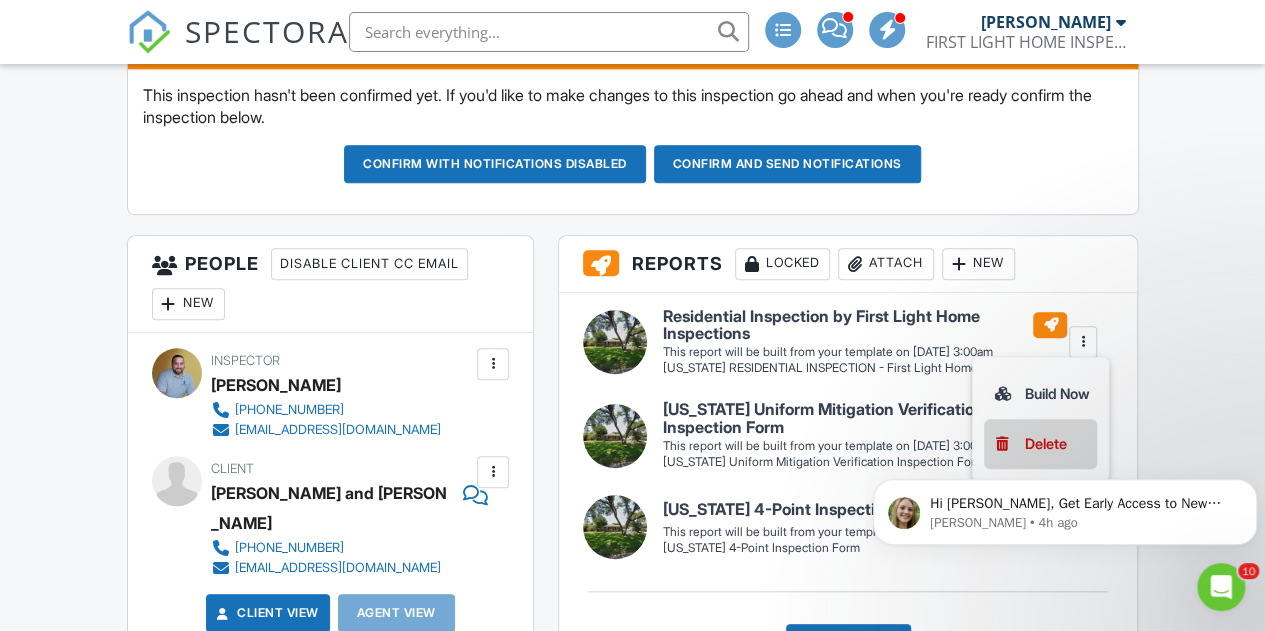 click at bounding box center [1002, 444] 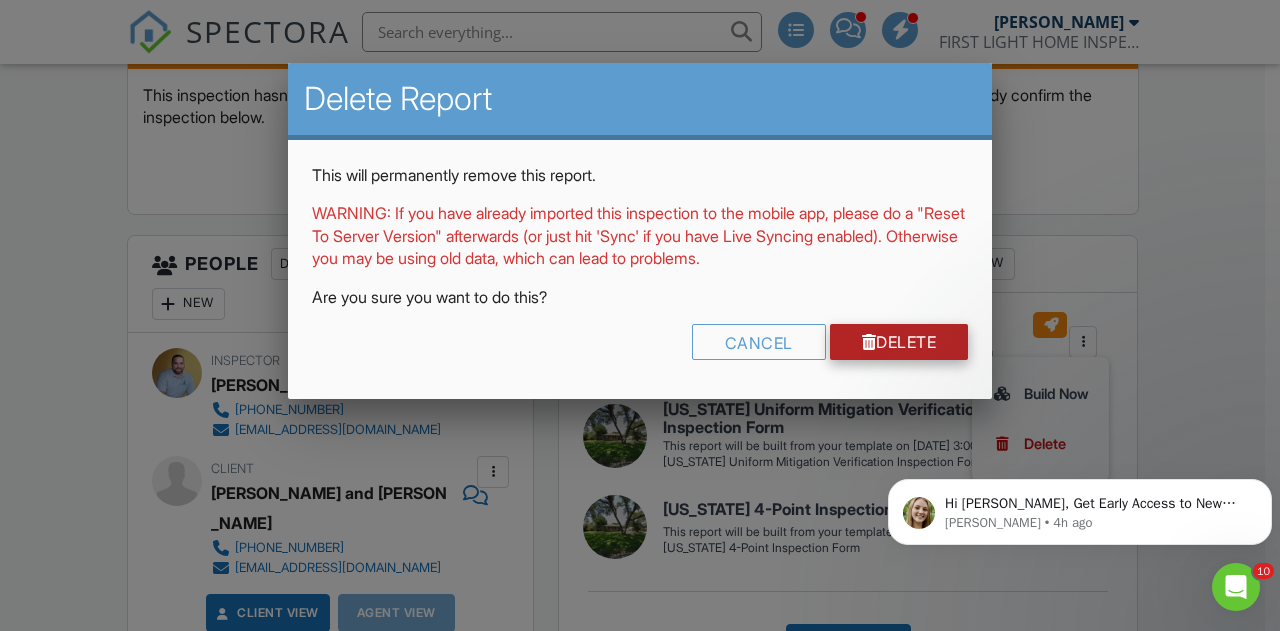 click at bounding box center (869, 342) 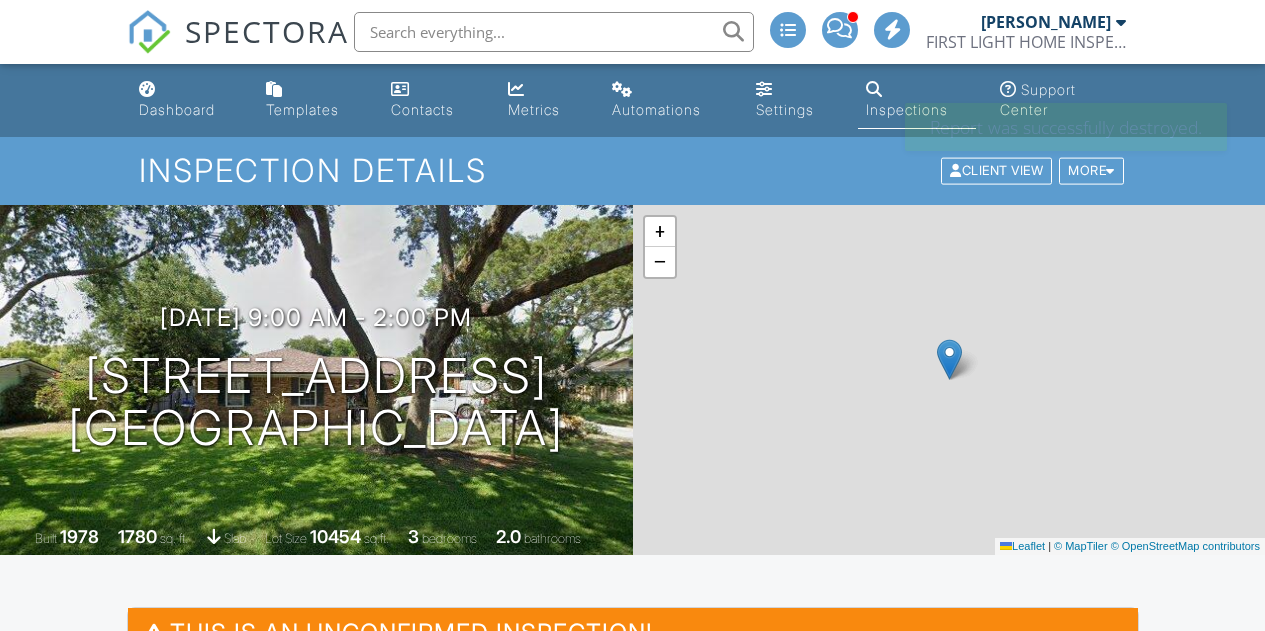 scroll, scrollTop: 0, scrollLeft: 0, axis: both 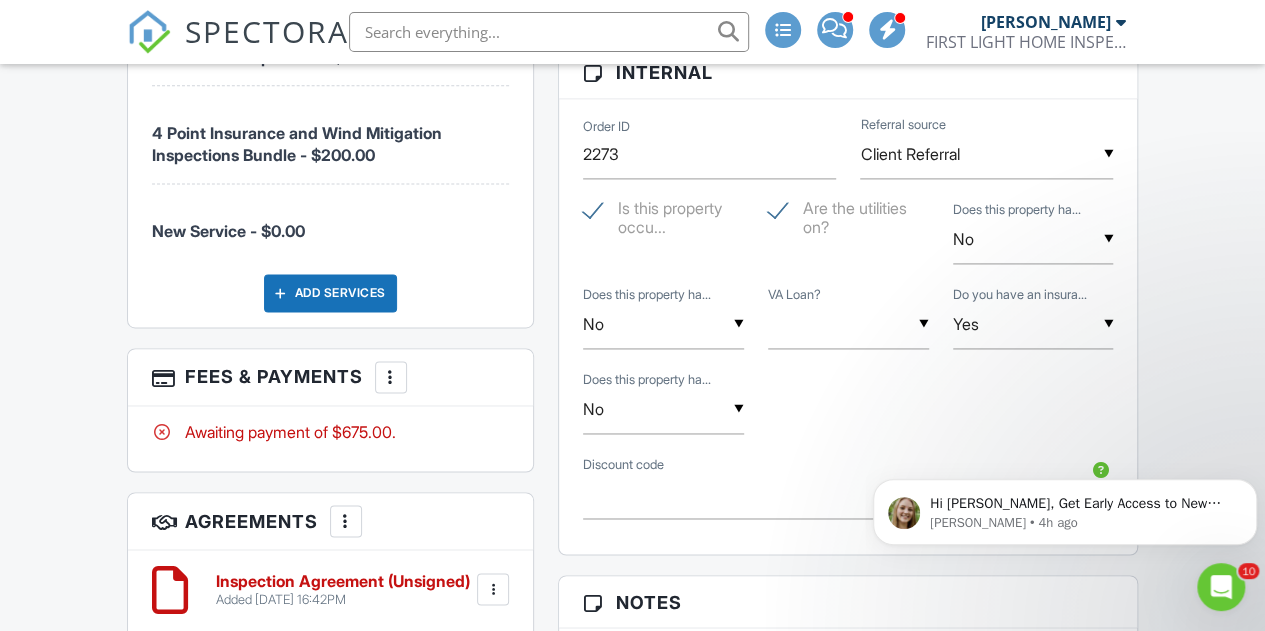 click at bounding box center (391, 377) 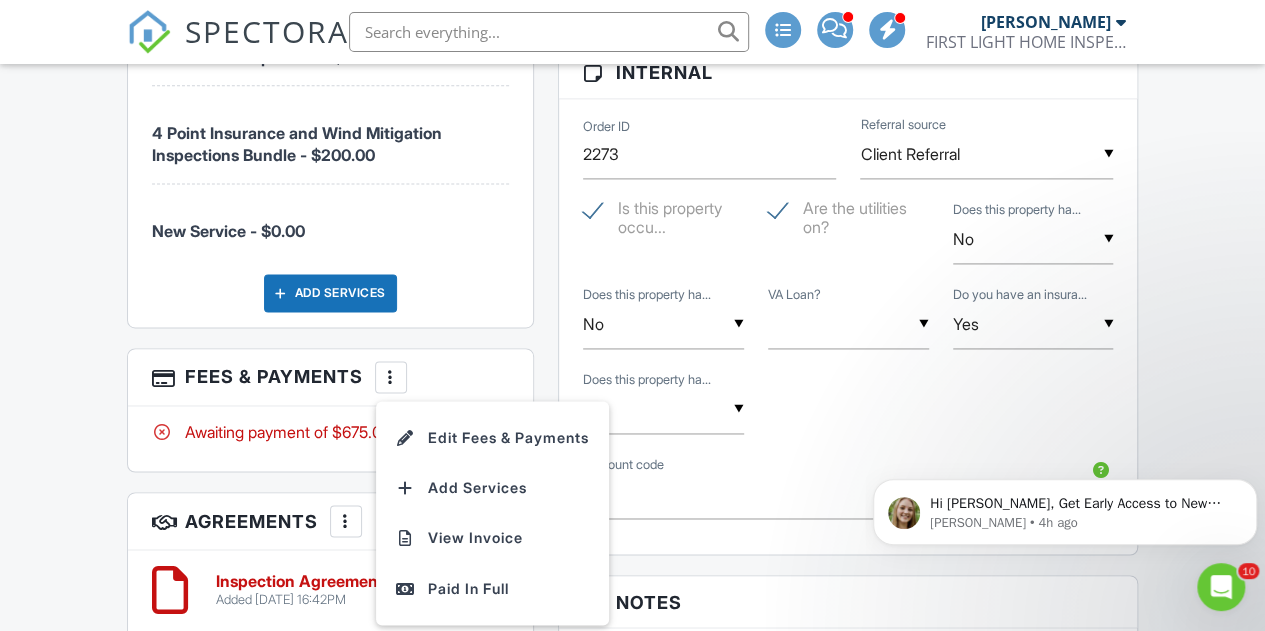 click on "4 Point Insurance and Wind Mitigation Inspections Bundle - $200.00" at bounding box center [331, 135] 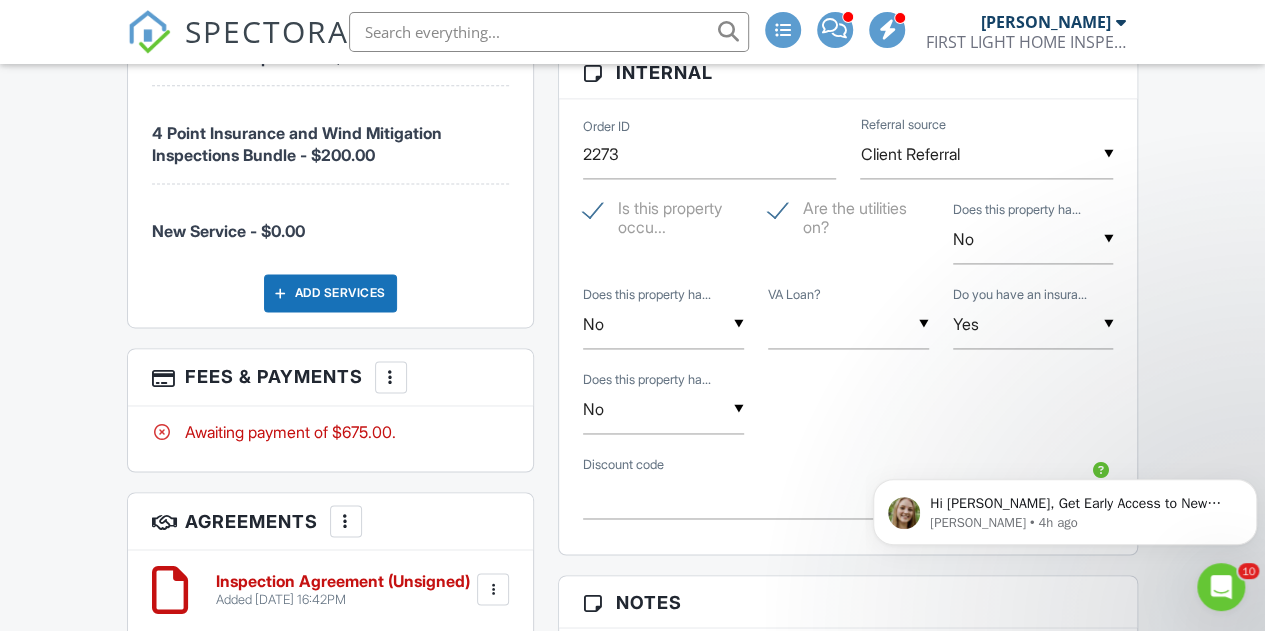 click on "Add Services" at bounding box center [330, 293] 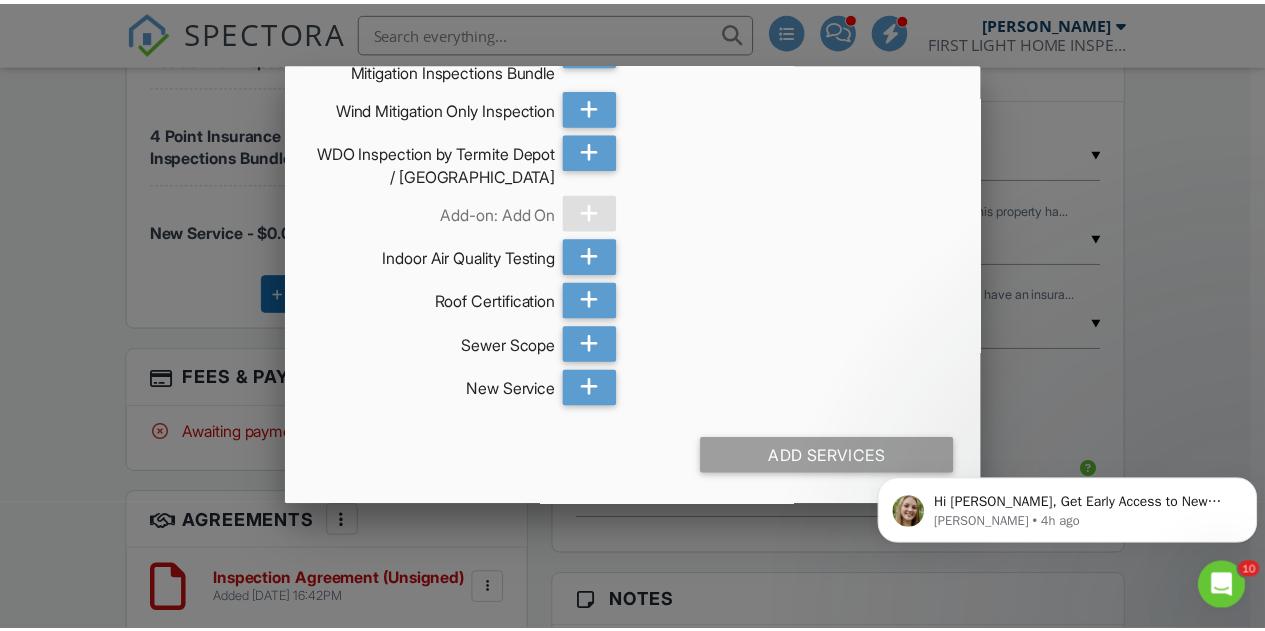 scroll, scrollTop: 0, scrollLeft: 0, axis: both 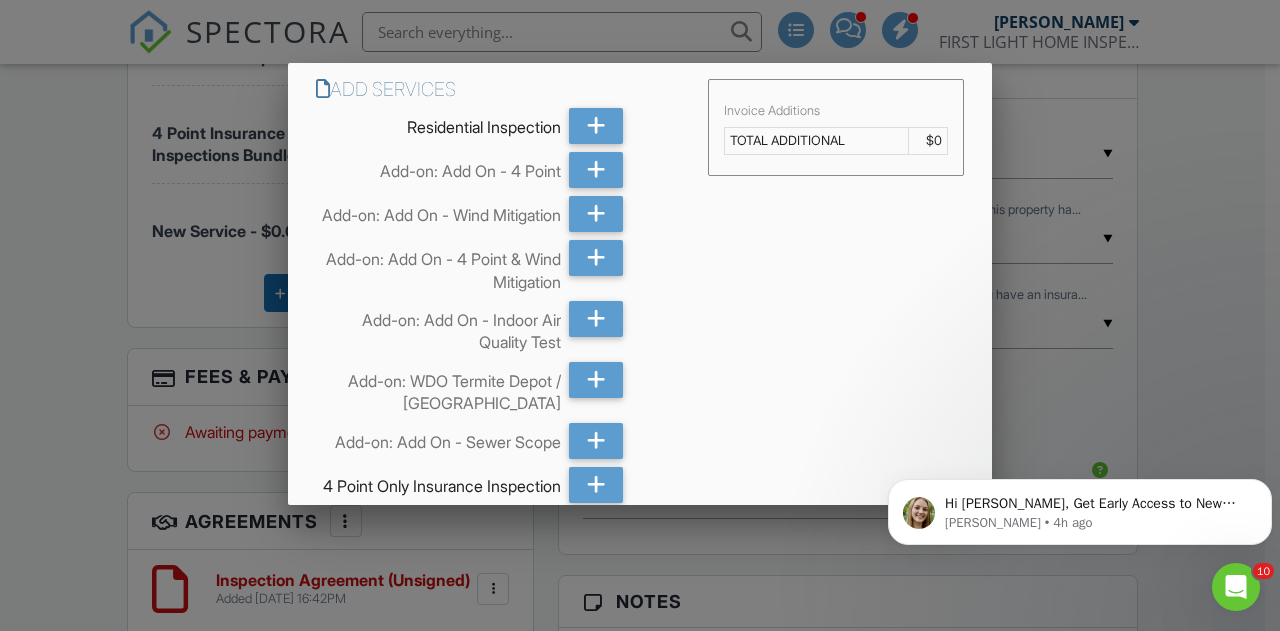 click at bounding box center (640, 294) 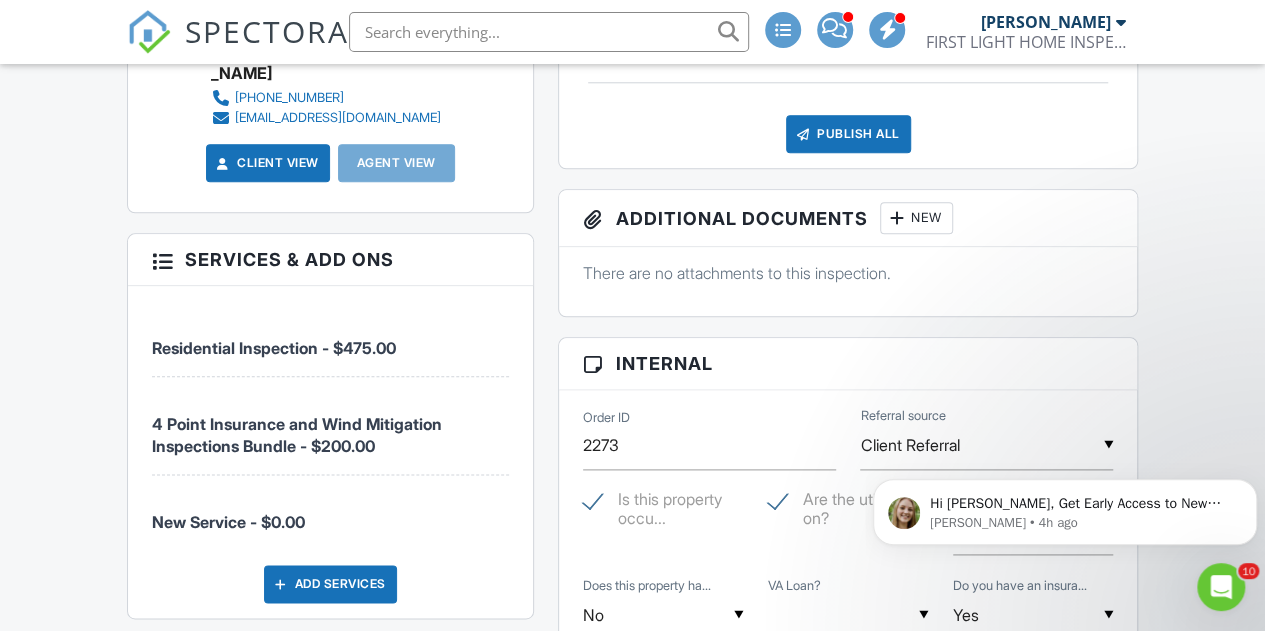 scroll, scrollTop: 1023, scrollLeft: 0, axis: vertical 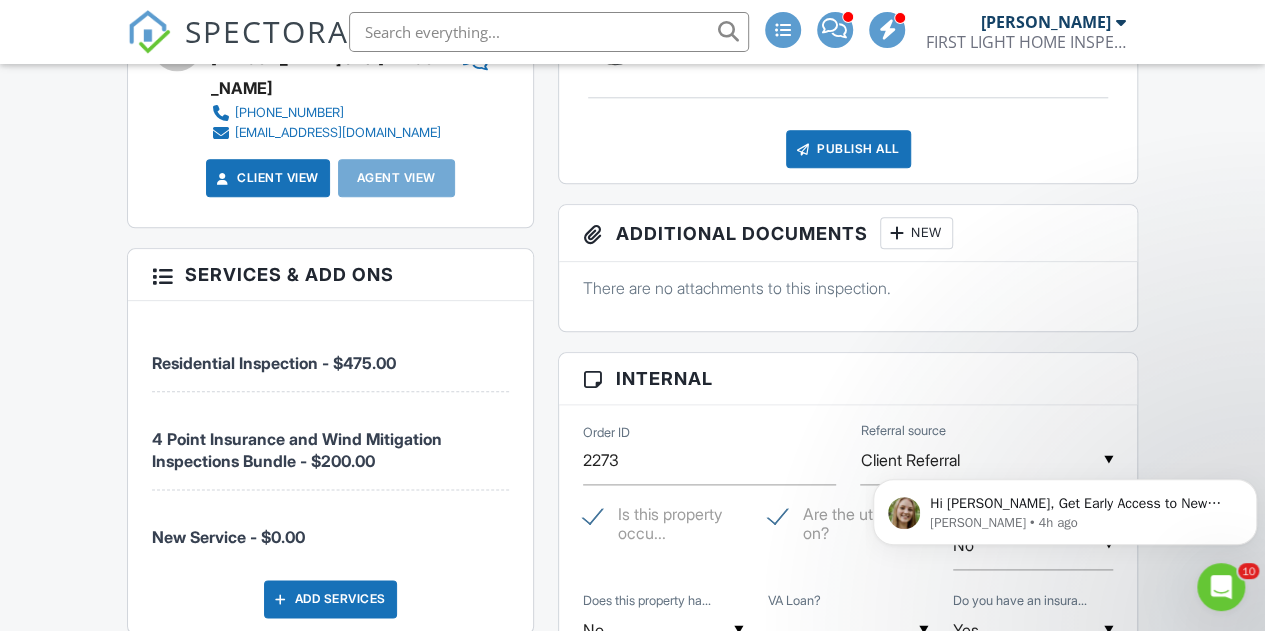 click at bounding box center [162, 274] 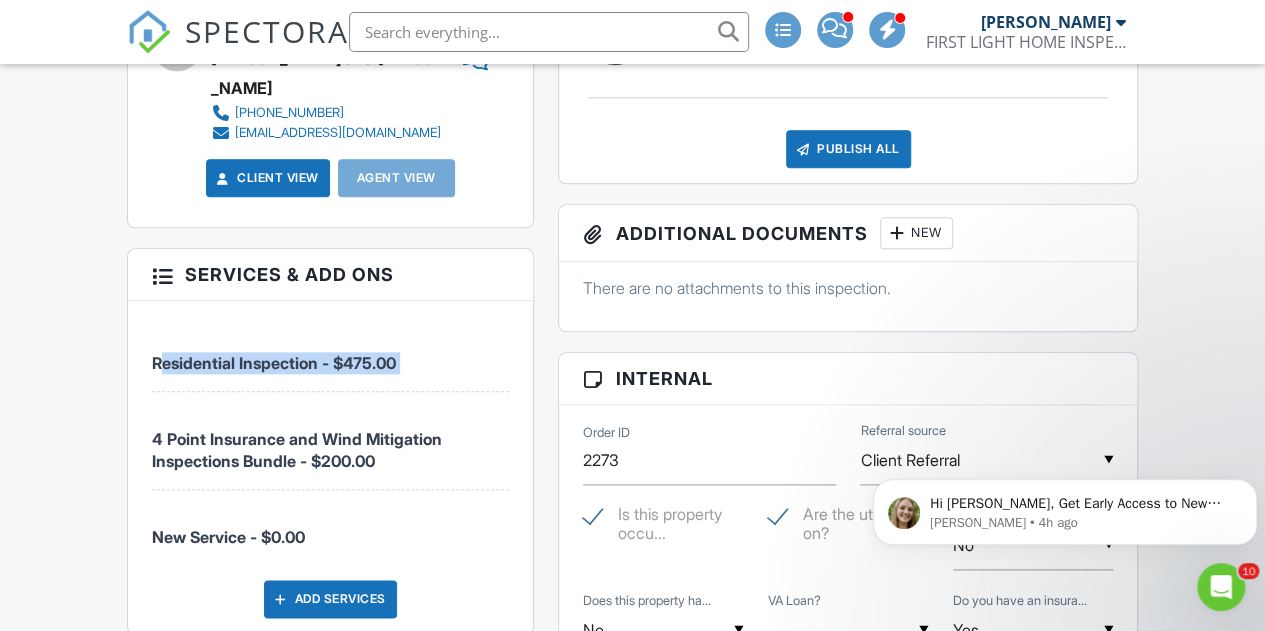click on "Residential Inspection - $475.00" at bounding box center (274, 363) 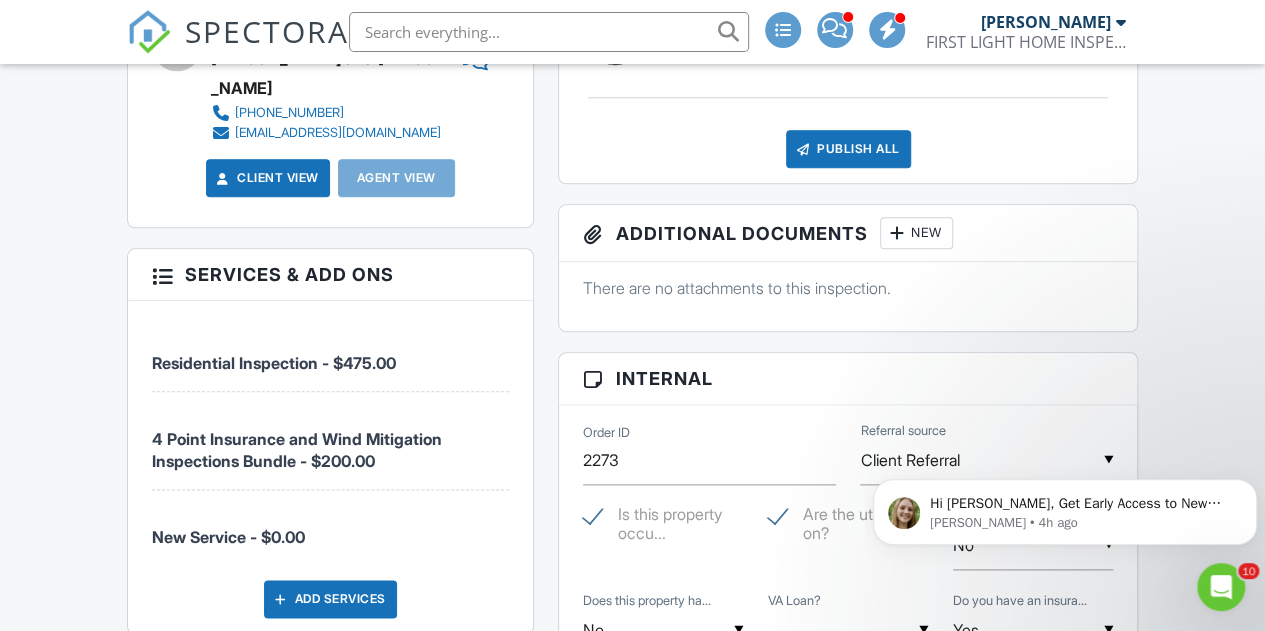 click on "Dashboard
Templates
Contacts
Metrics
Automations
Settings
Inspections
Support Center
Inspection Details
Client View
More
Property Details
Reschedule
Reorder / Copy
Share
Cancel
Delete
Print Order
Convert to V9
Enable Pass on CC Fees
View Change Log
07/16/2025  9:00 am
- 2:00 pm
143 Southwind Cir
St. Augustine, Fl 32080
Built
1978
1780
sq. ft.
slab
Lot Size
10454
sq.ft.
3
bedrooms
2.0
bathrooms
+ −  Leaflet   |   © MapTiler   © OpenStreetMap contributors
This is an Unconfirmed Inspection!
This inspection hasn't been confirmed yet. If you'd like to make changes to this inspection go ahead and when you're ready confirm the inspection below." at bounding box center [632, 612] 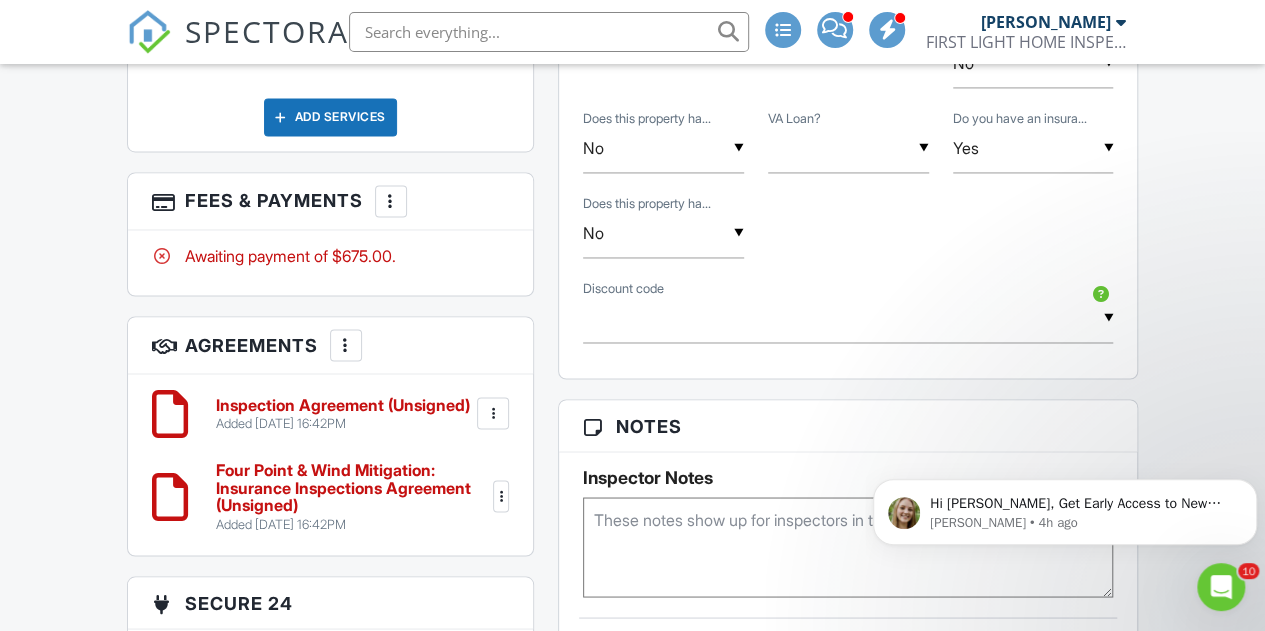 scroll, scrollTop: 1494, scrollLeft: 0, axis: vertical 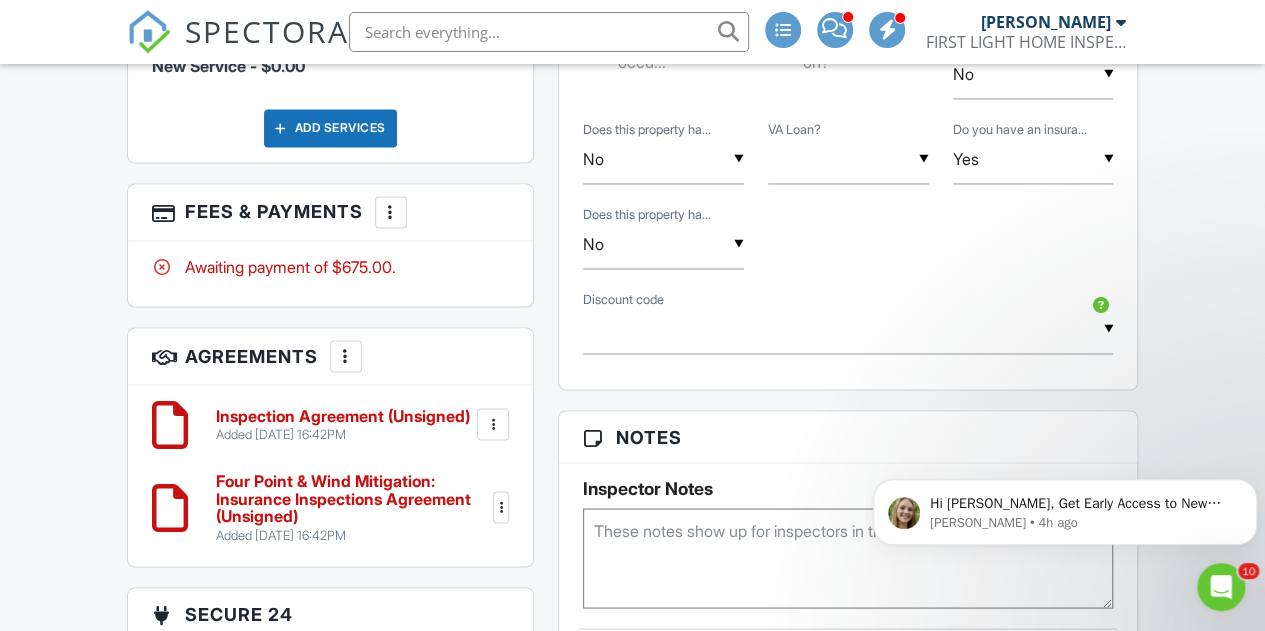 click at bounding box center [493, 424] 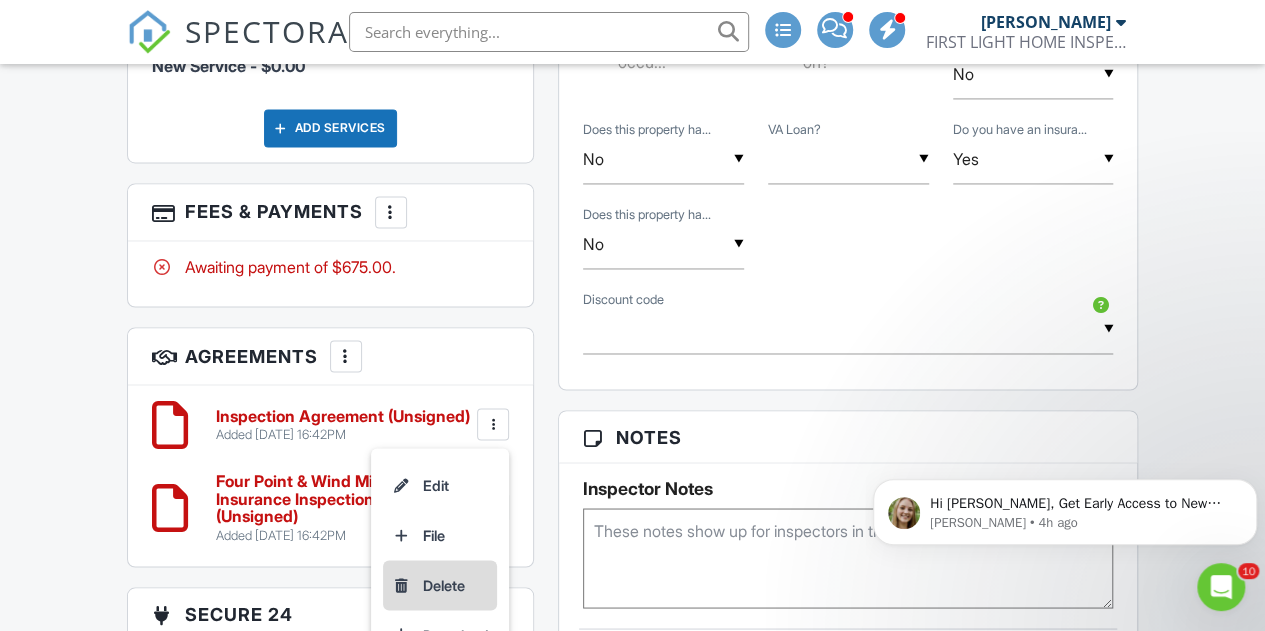 click on "Delete" at bounding box center (440, 585) 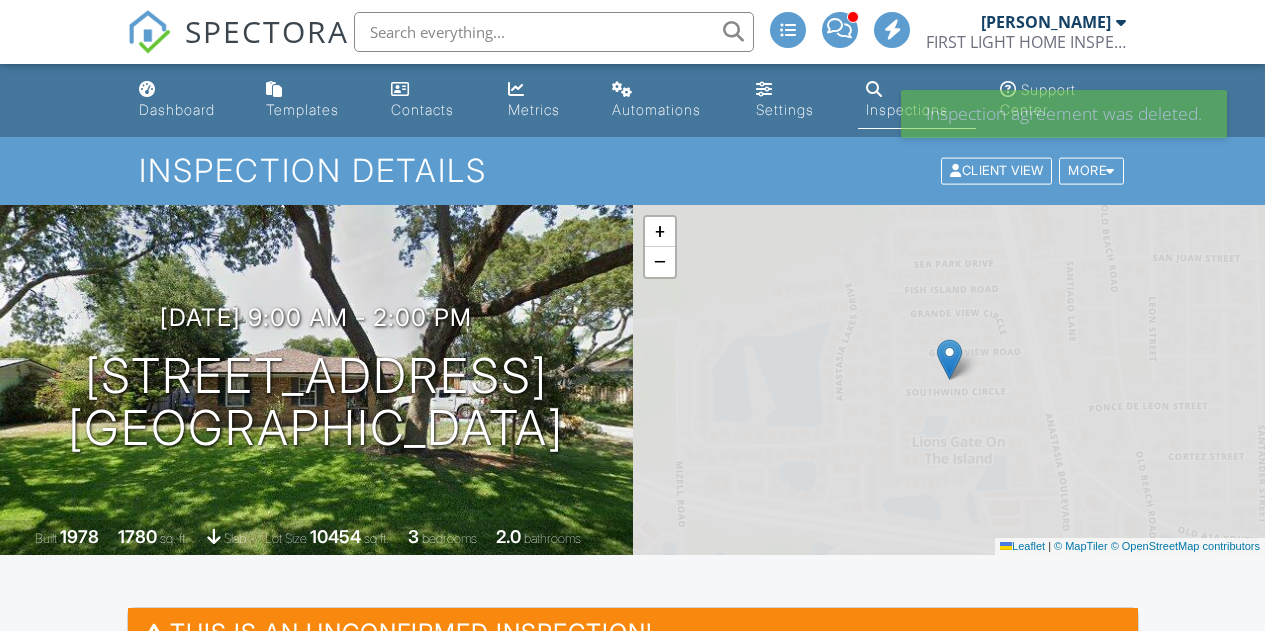 scroll, scrollTop: 0, scrollLeft: 0, axis: both 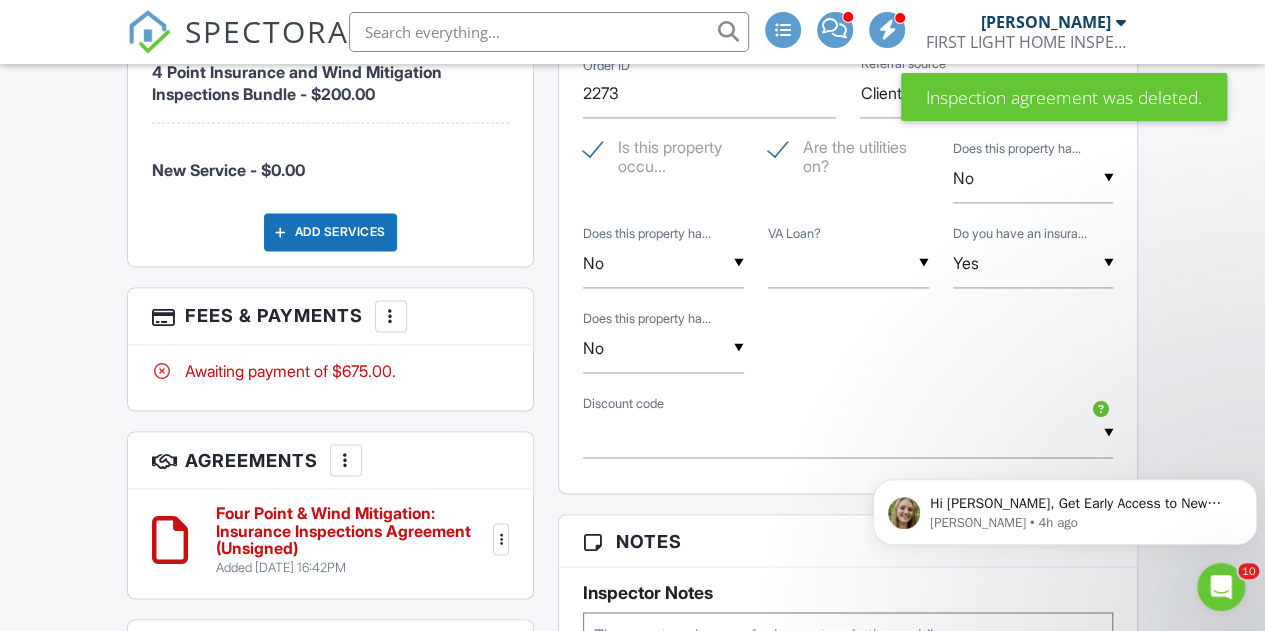 click at bounding box center (391, 316) 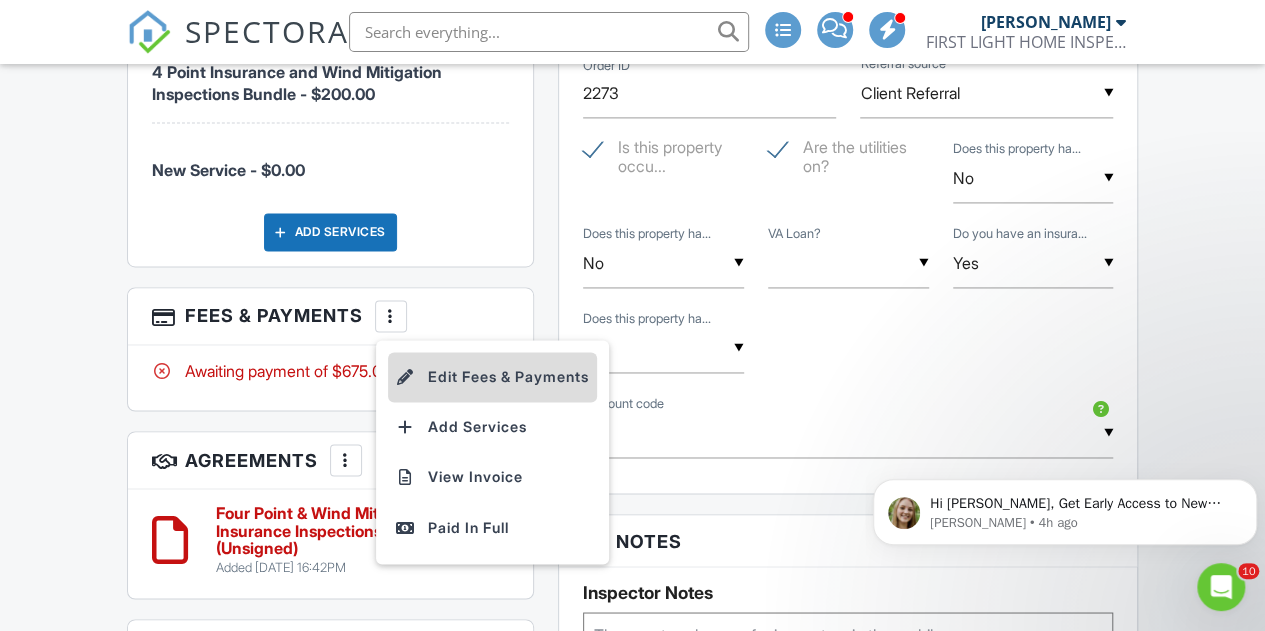 click on "Edit Fees & Payments" at bounding box center (492, 377) 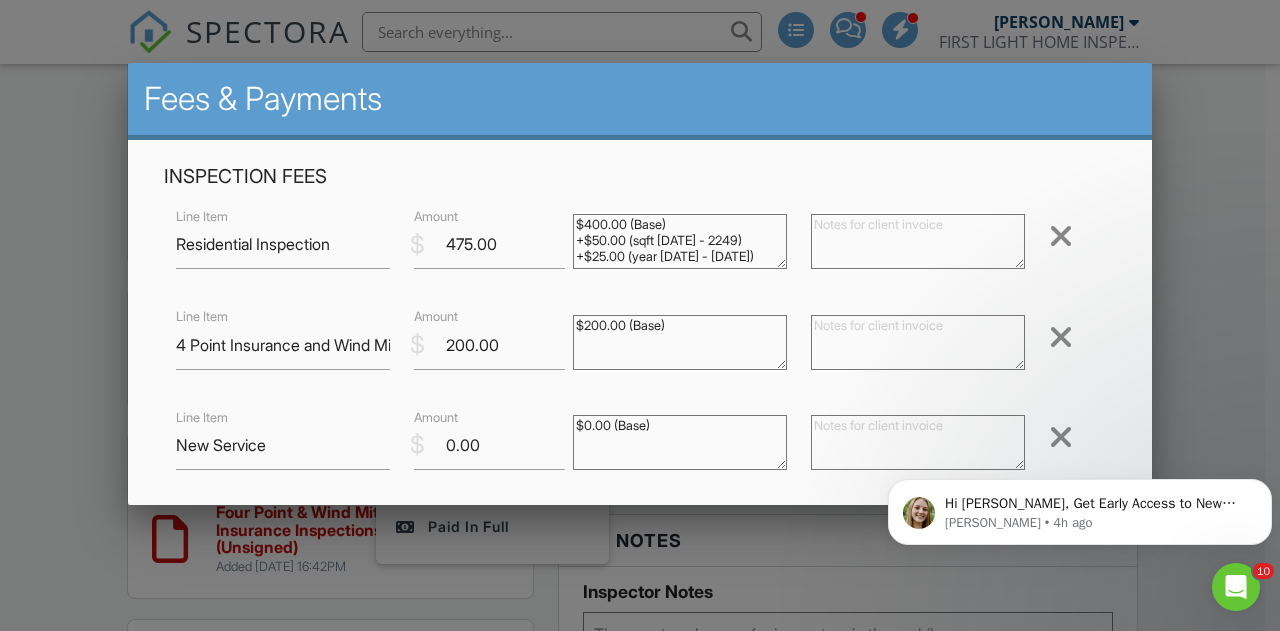 click at bounding box center [1061, 236] 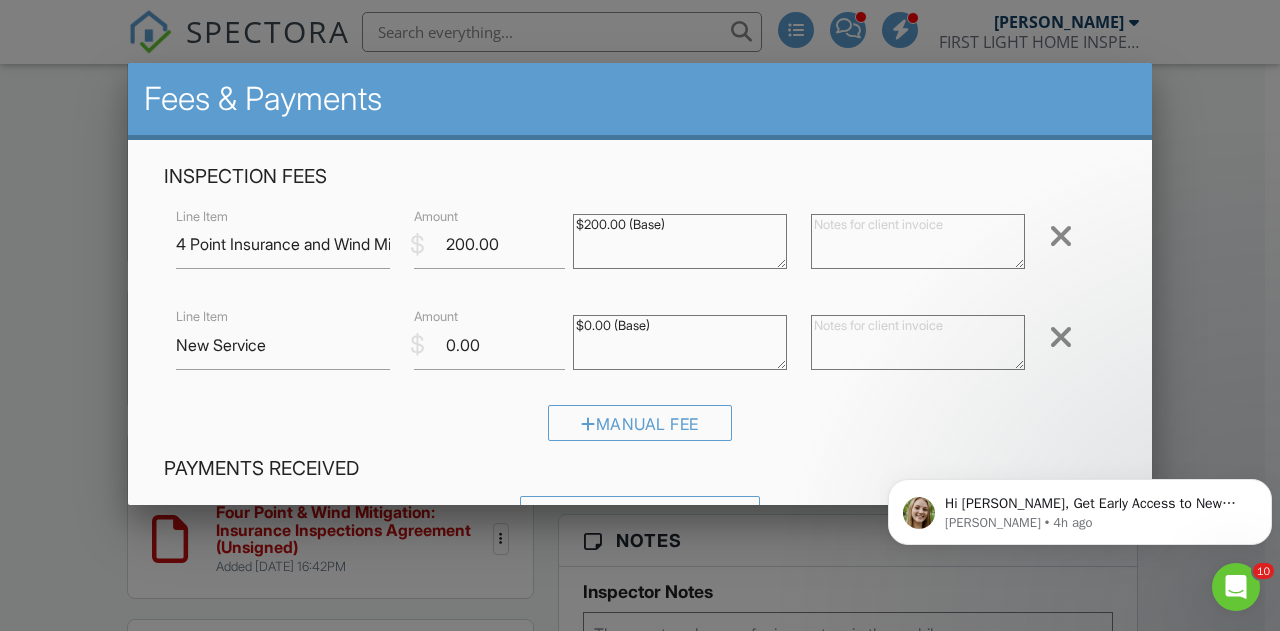 click at bounding box center (1061, 337) 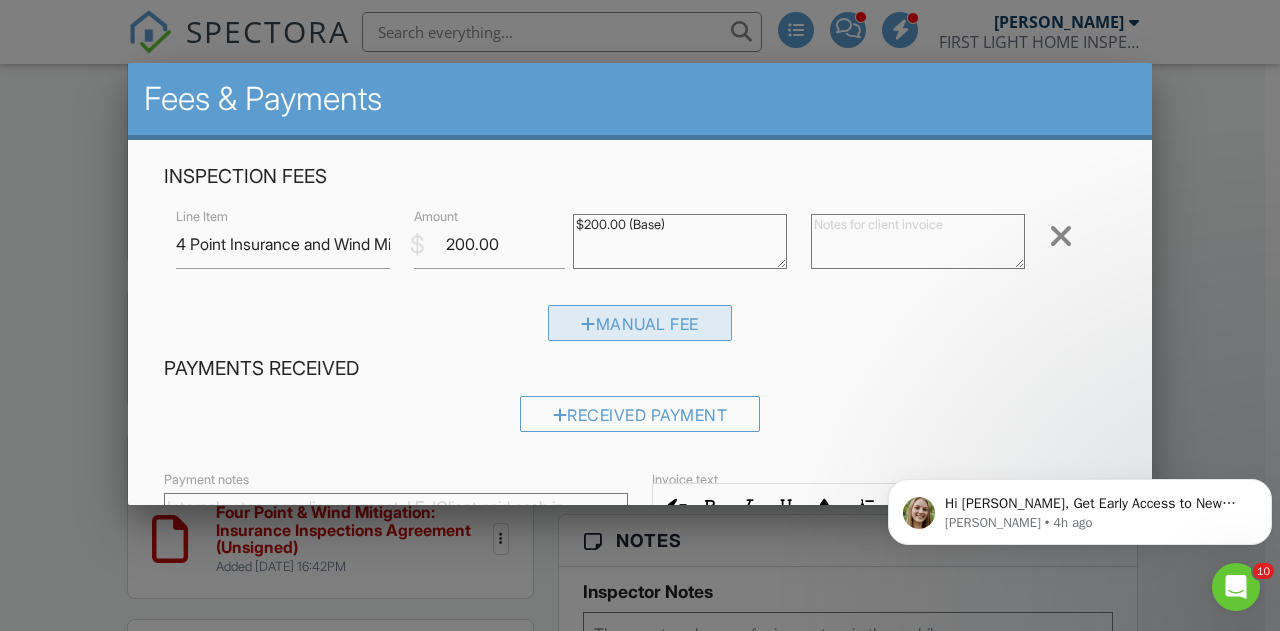 click on "Manual Fee" at bounding box center (640, 323) 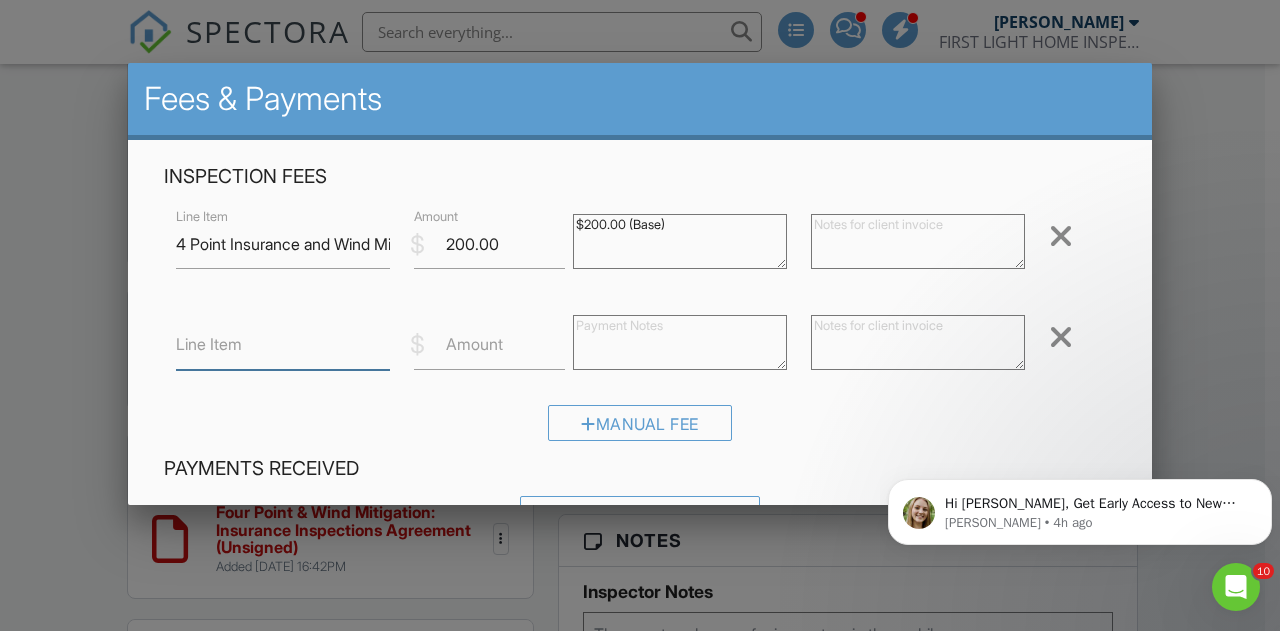 click on "Line Item" at bounding box center [283, 345] 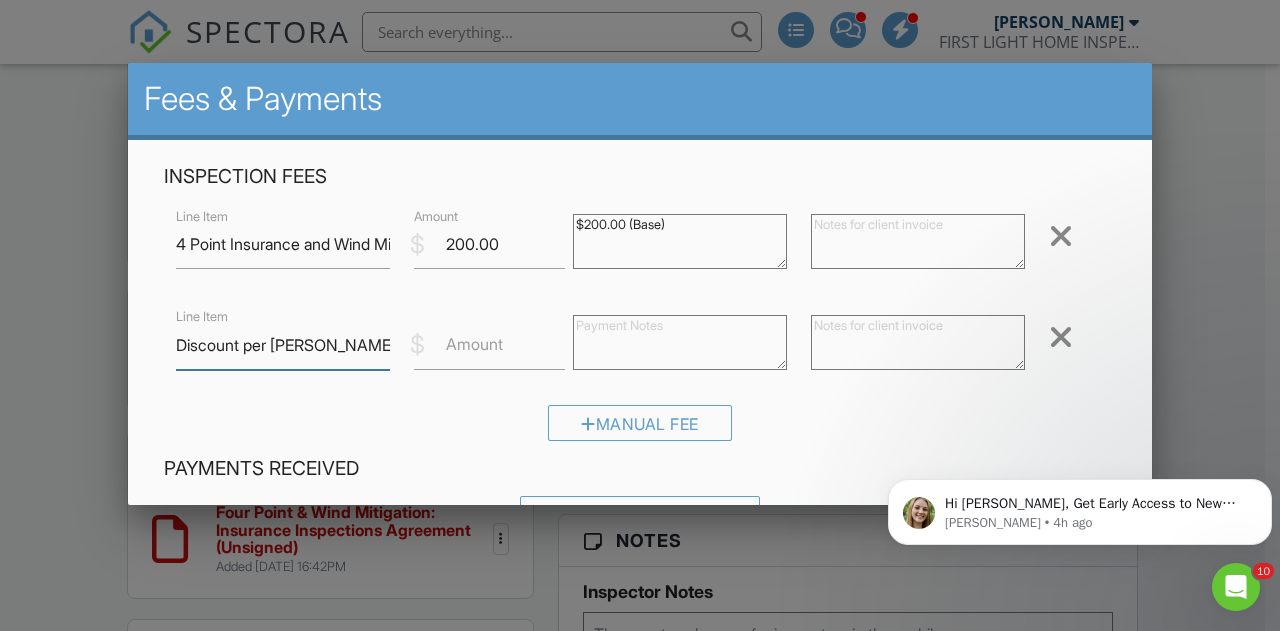 type on "Discount per [PERSON_NAME]" 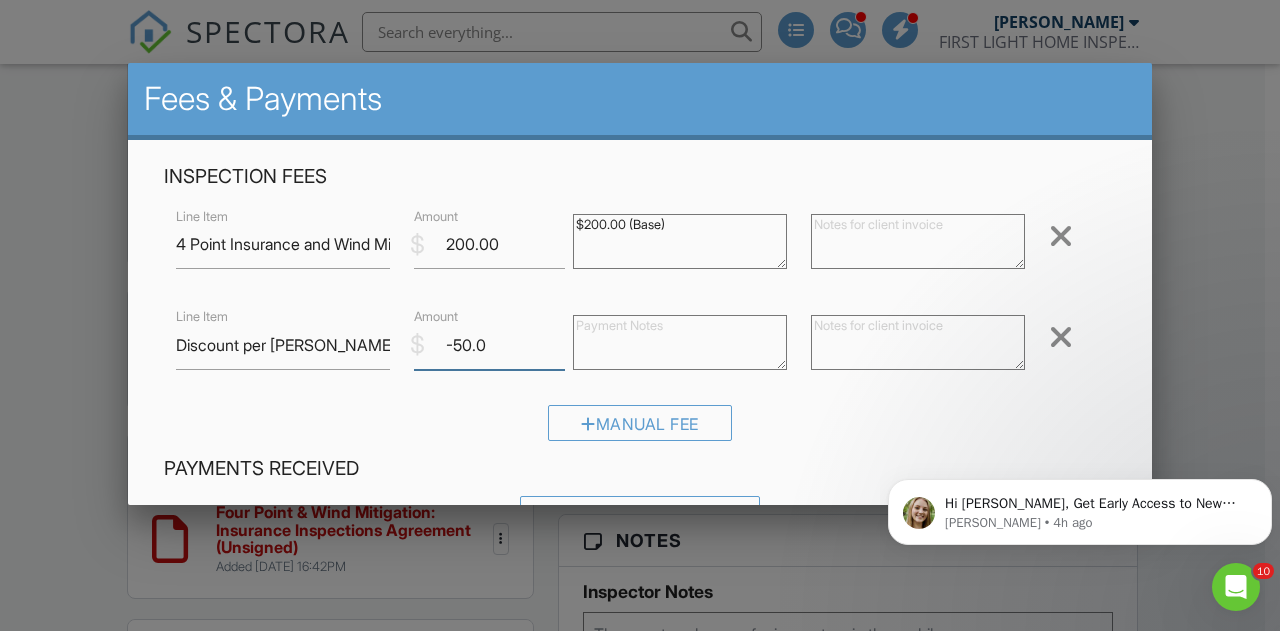 type on "-50.0" 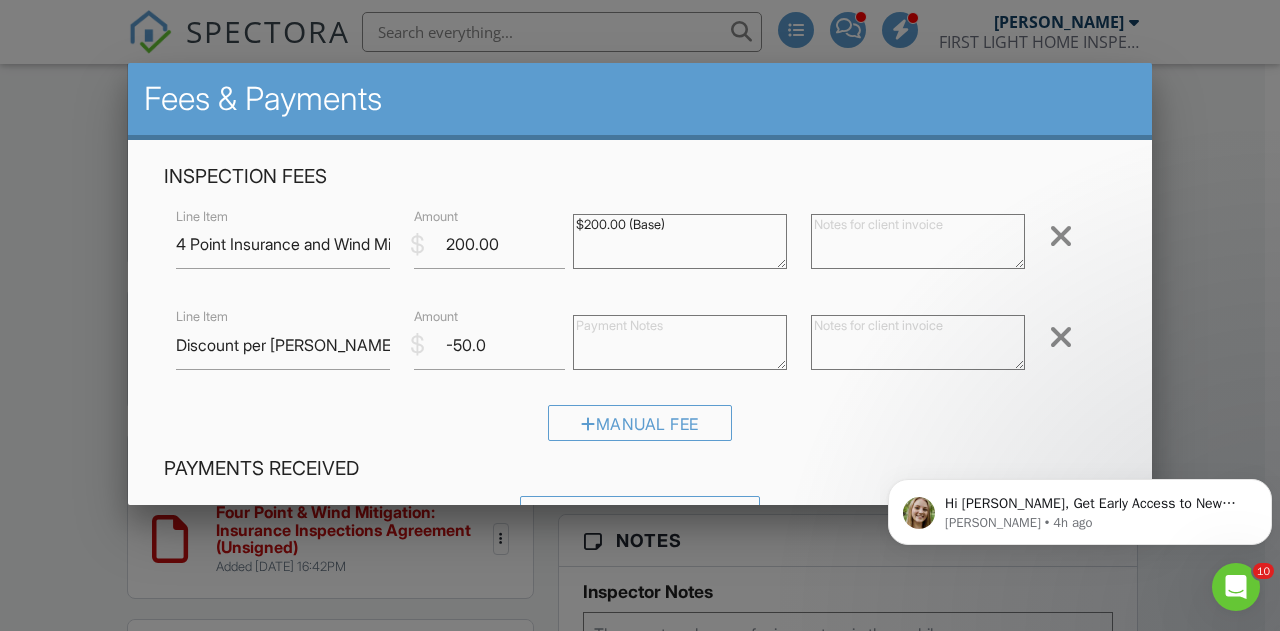 click on "Manual Fee" at bounding box center [640, 430] 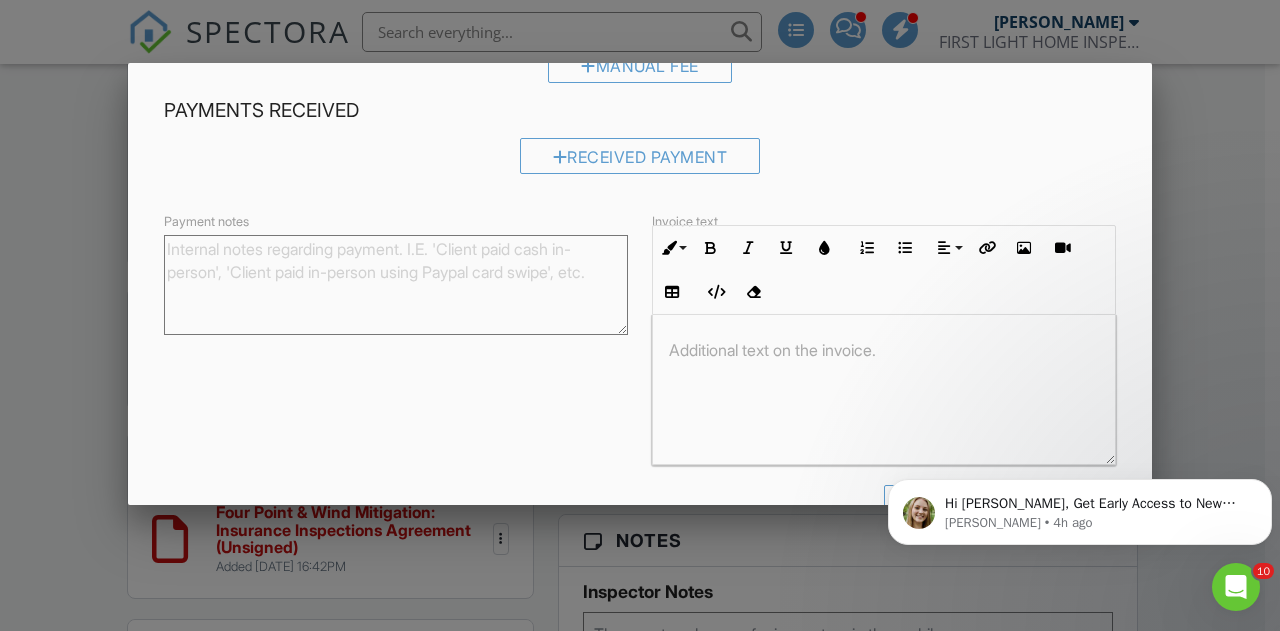scroll, scrollTop: 412, scrollLeft: 0, axis: vertical 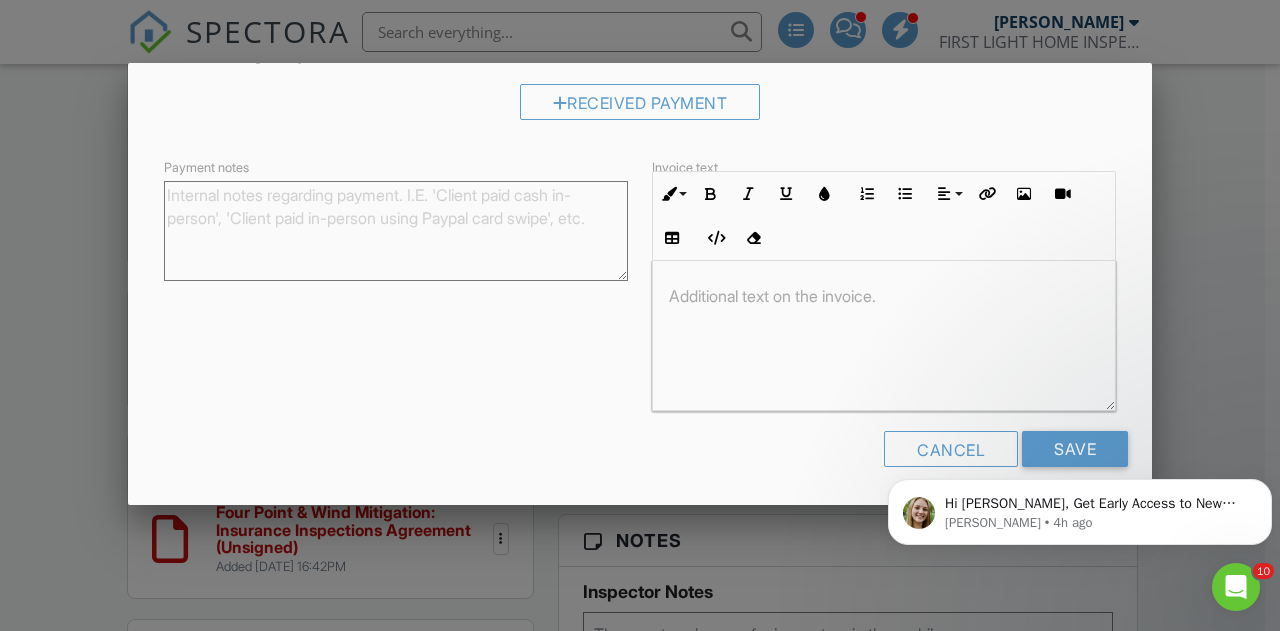 drag, startPoint x: 1140, startPoint y: 237, endPoint x: 235, endPoint y: 17, distance: 931.35657 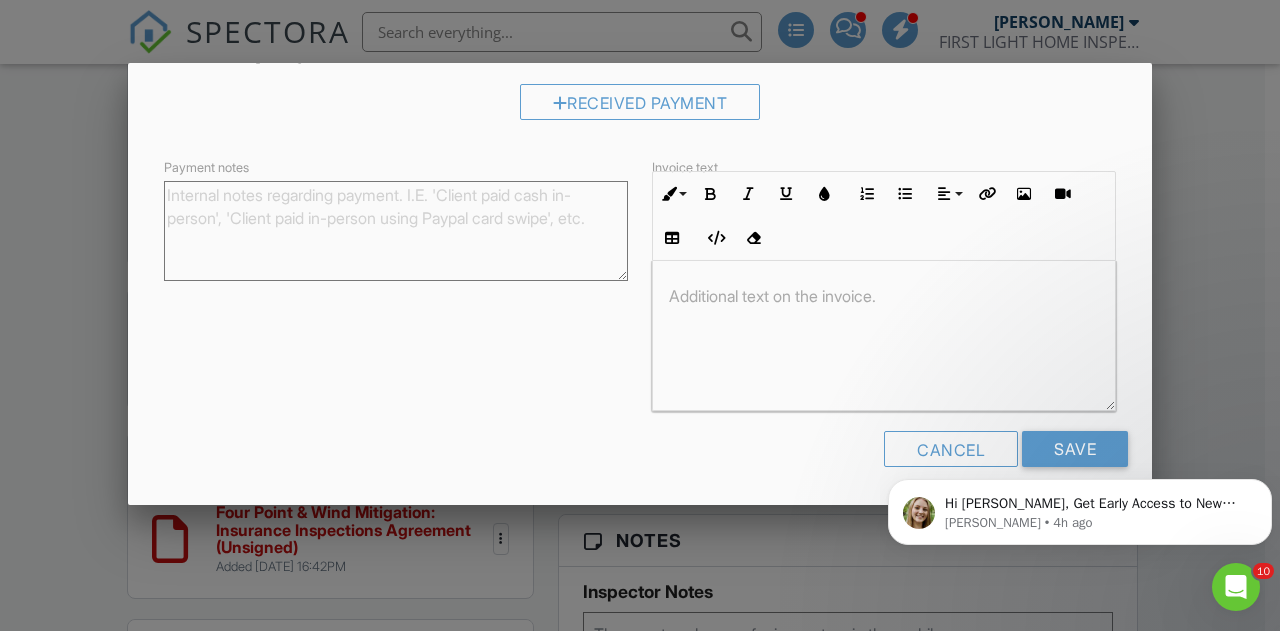click on "Hi Brad, Get Early Access to New Report Writing Features &amp; Updates Want to be the first to try Spectora’s latest updates? Join our early access group and be the first to use new features before they’re released. Features and updates coming soon that you will get early access to include: Update: The upgraded Rapid Fire Camera, New: Photo preview before adding images to a report, New: The .5 camera lens Megan • 4h ago" at bounding box center (1080, 420) 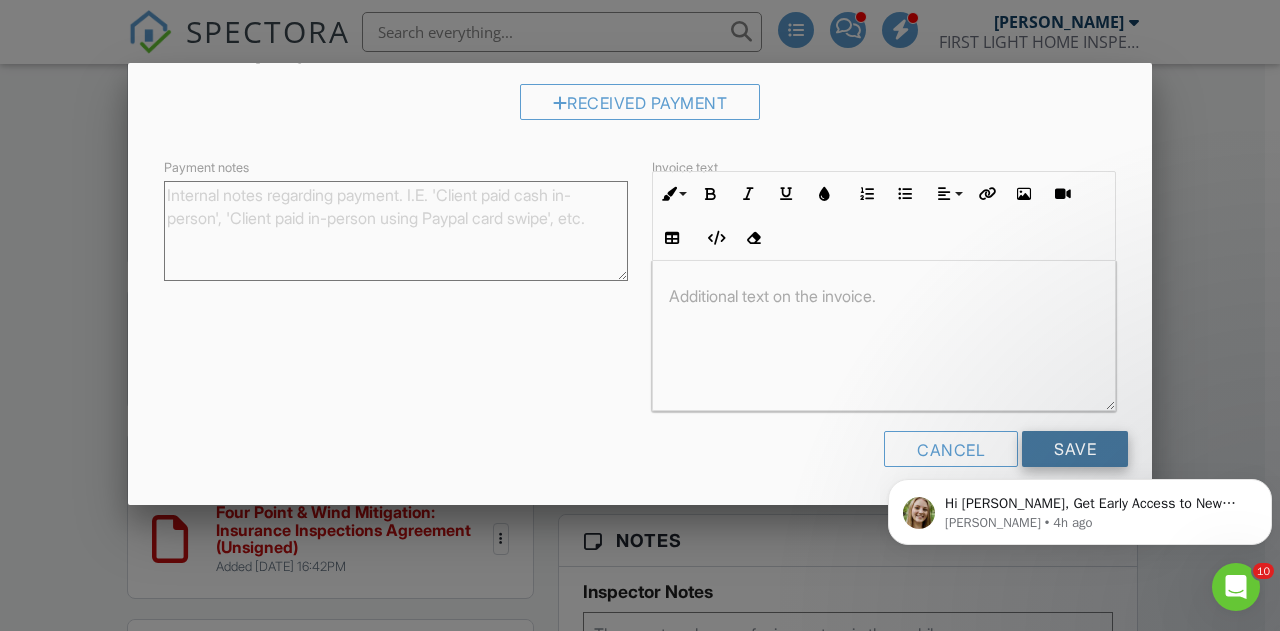 click on "Save" at bounding box center (1075, 449) 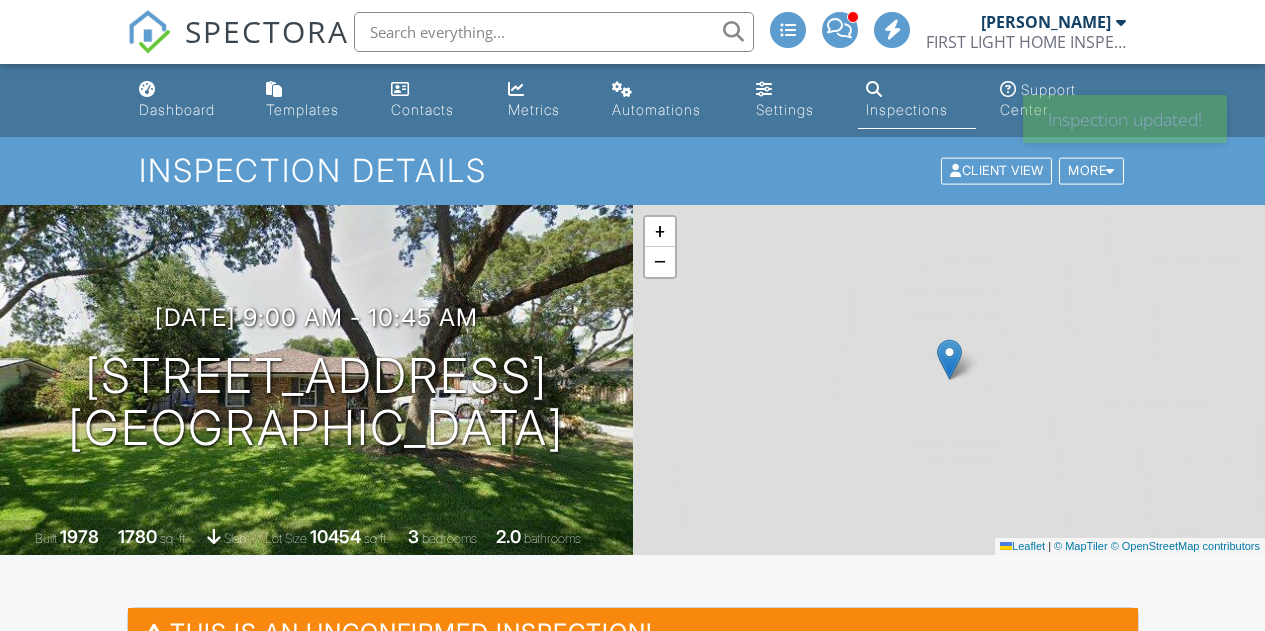 scroll, scrollTop: 0, scrollLeft: 0, axis: both 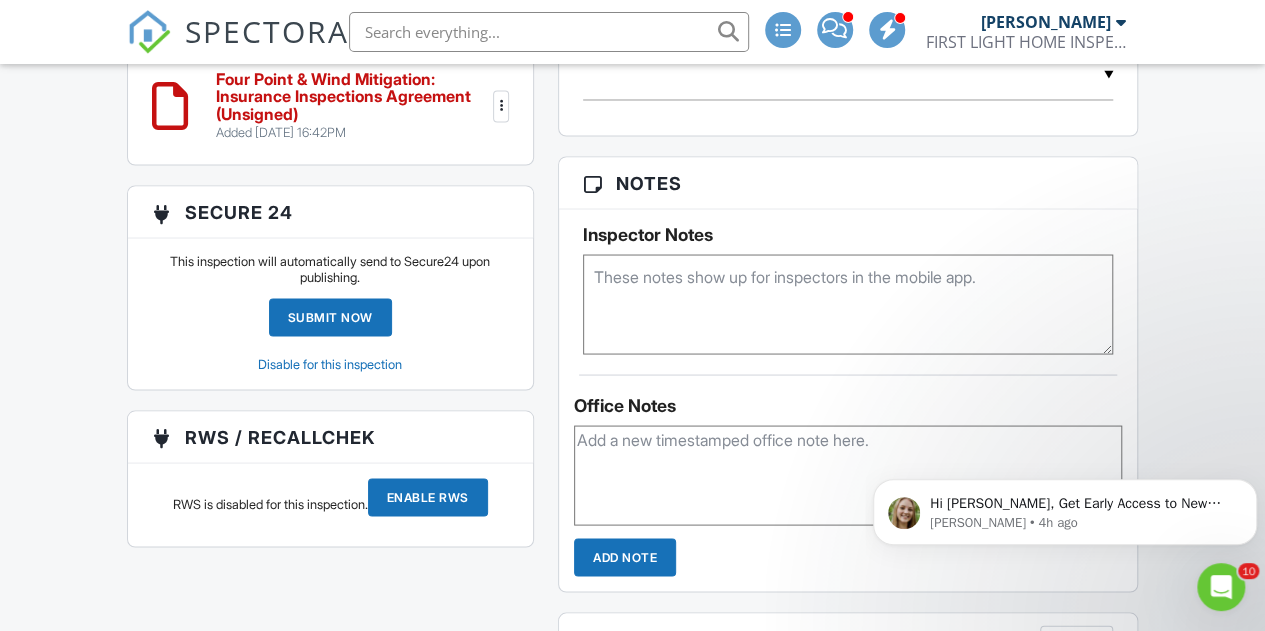 click at bounding box center (848, 304) 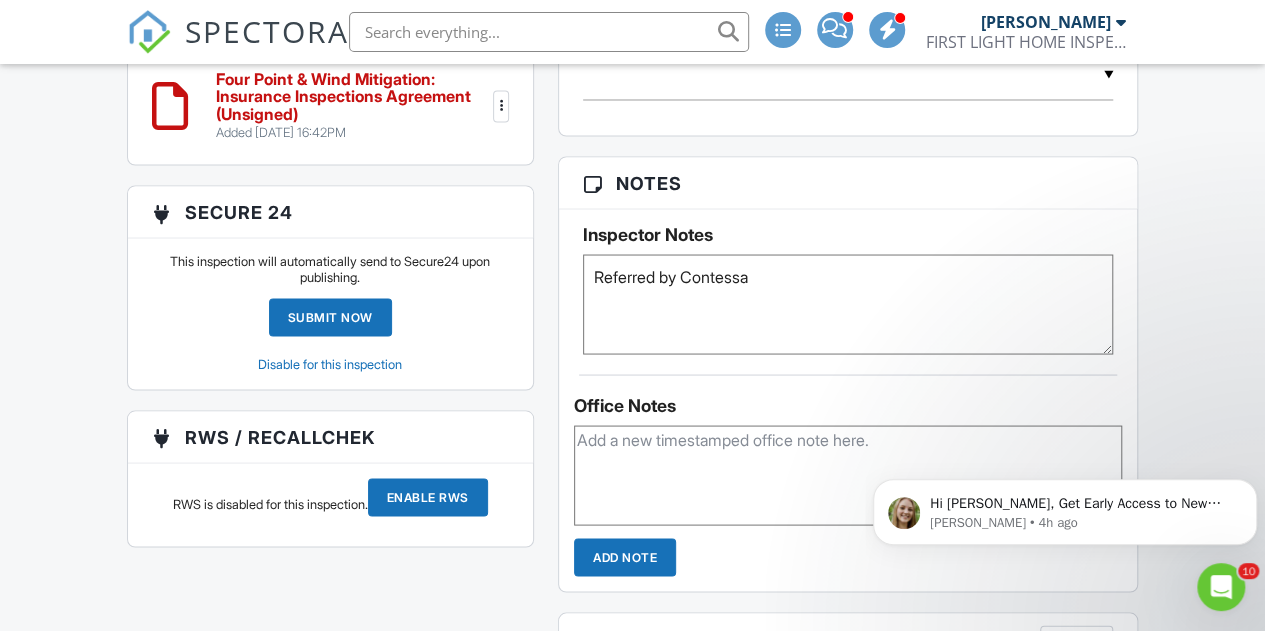 type on "Referred by Contessa" 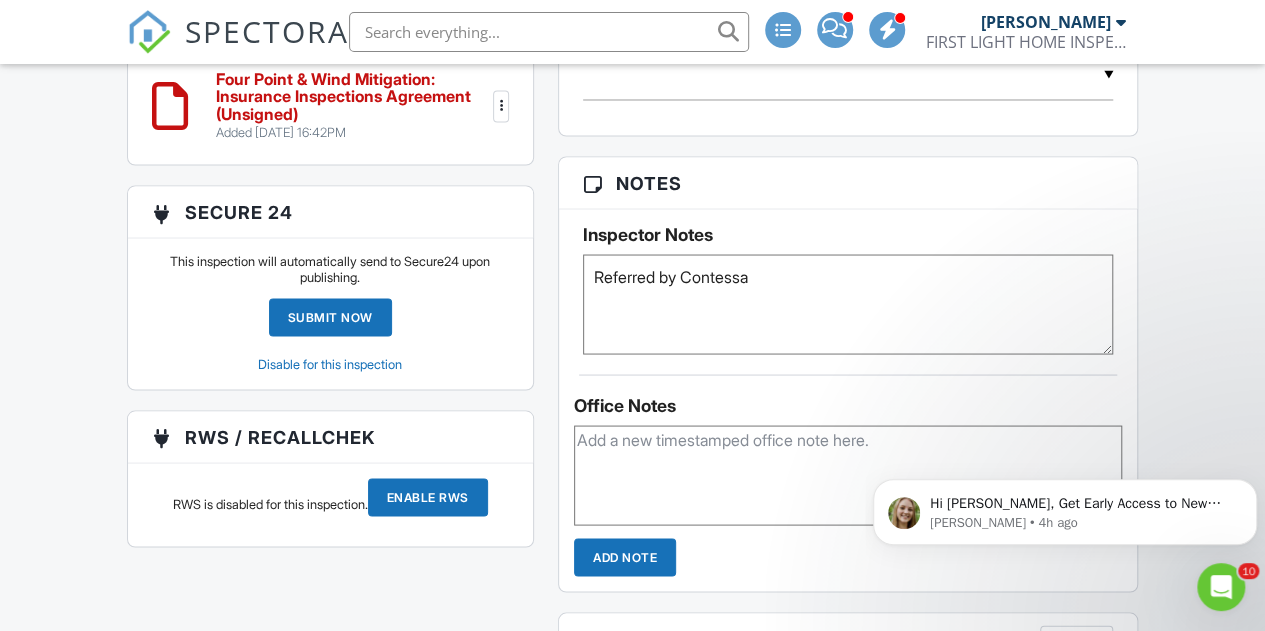 click on "Dashboard
Templates
Contacts
Metrics
Automations
Settings
Inspections
Support Center
Inspection Details
Client View
More
Property Details
Reschedule
Reorder / Copy
Share
Cancel
[GEOGRAPHIC_DATA]
Print Order
Convert to V9
Enable Pass on CC Fees
View Change Log
[DATE]  9:00 am
- 10:45 am
[STREET_ADDRESS]
[GEOGRAPHIC_DATA], Fl 32080
Built
1978
1780
sq. ft.
slab
Lot Size
10454
sq.ft.
3
bedrooms
2.0
bathrooms
+ −  Leaflet   |   © MapTiler   © OpenStreetMap contributors
This is an Unconfirmed Inspection!
This inspection hasn't been confirmed yet. If you'd like to make changes to this inspection go ahead and when you're ready confirm the inspection below." at bounding box center [632, -113] 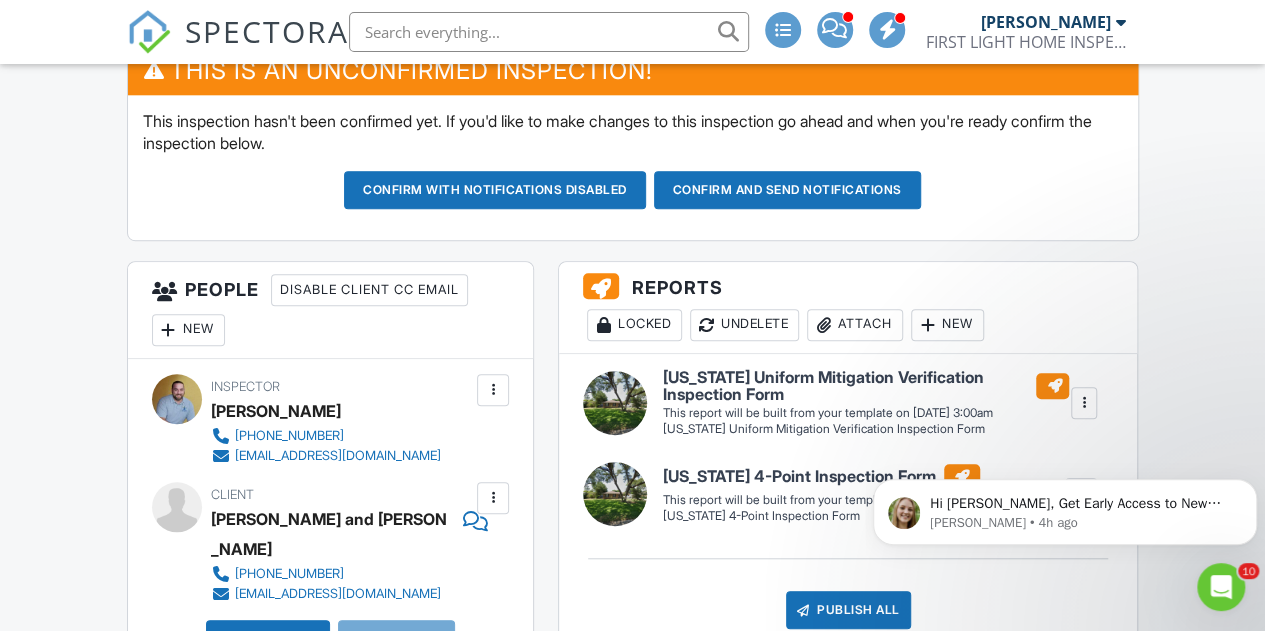 scroll, scrollTop: 533, scrollLeft: 0, axis: vertical 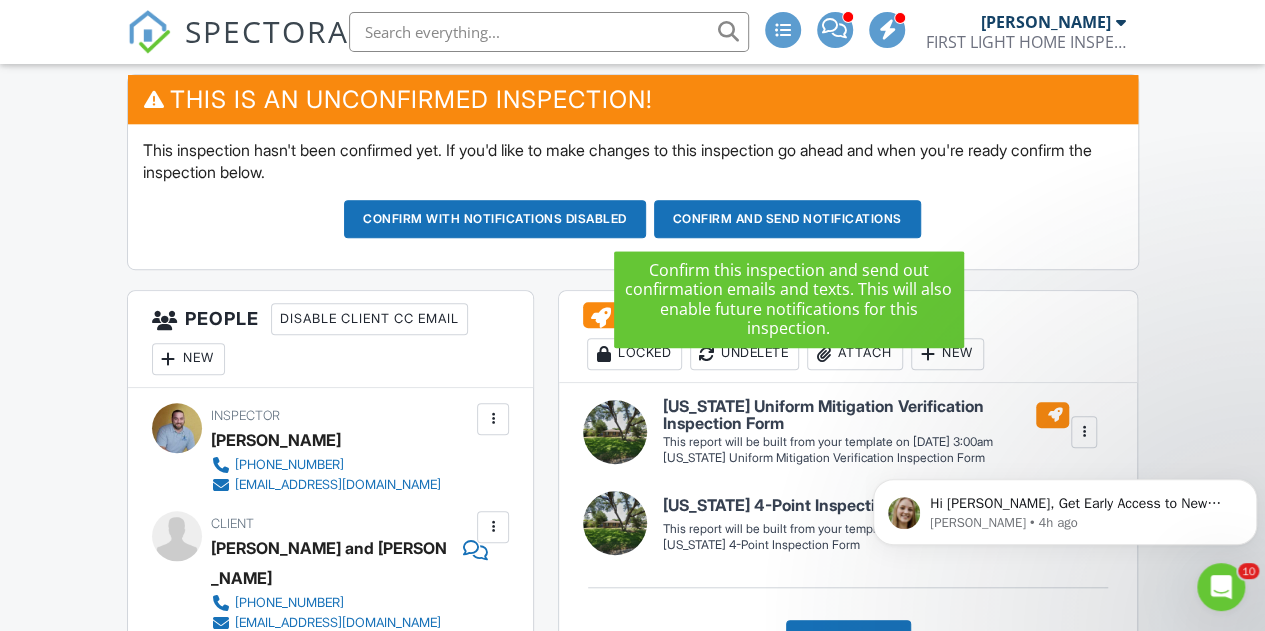 click on "Confirm and send notifications" at bounding box center [495, 219] 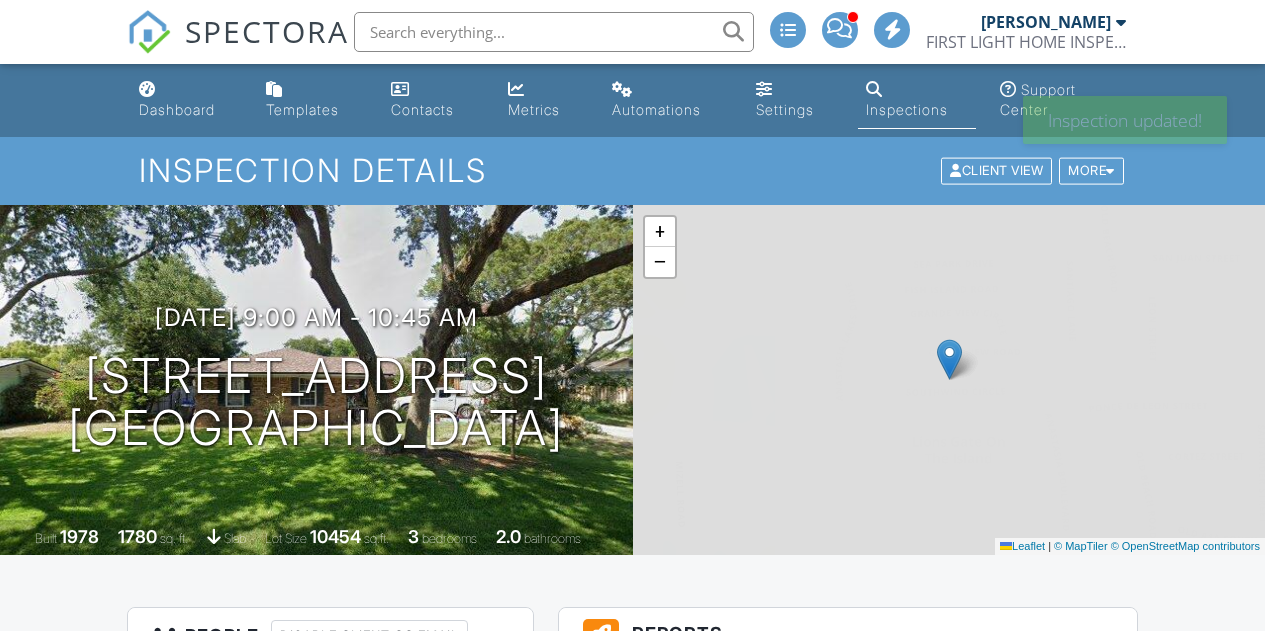 scroll, scrollTop: 0, scrollLeft: 0, axis: both 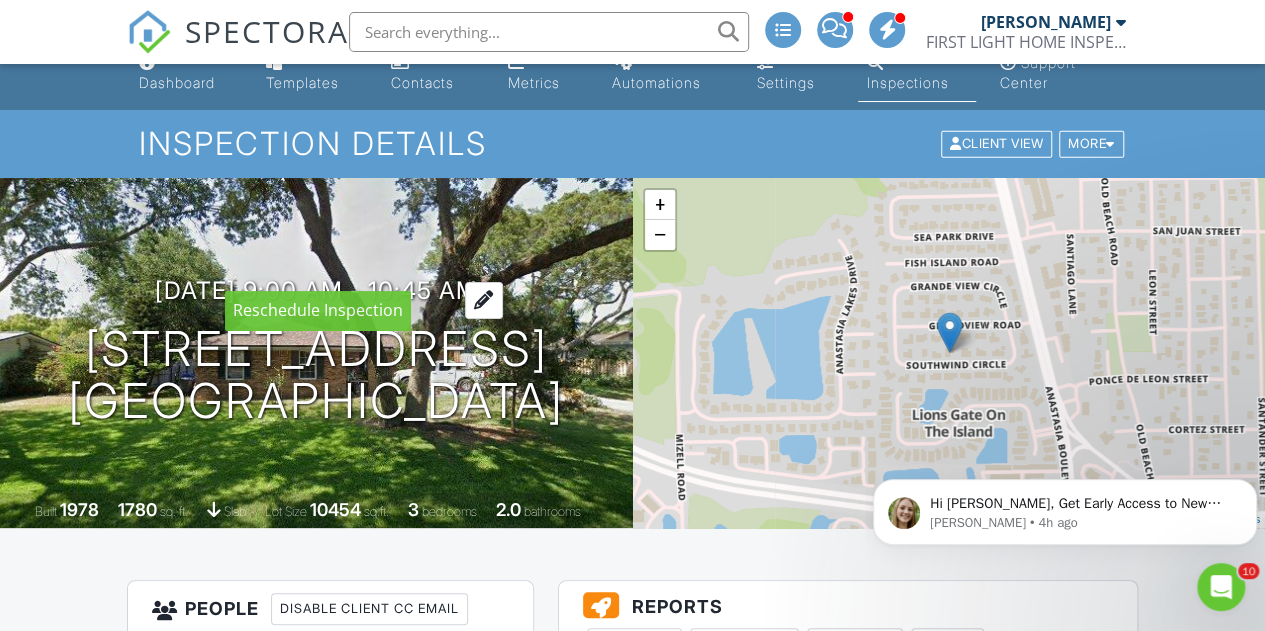 click at bounding box center [484, 300] 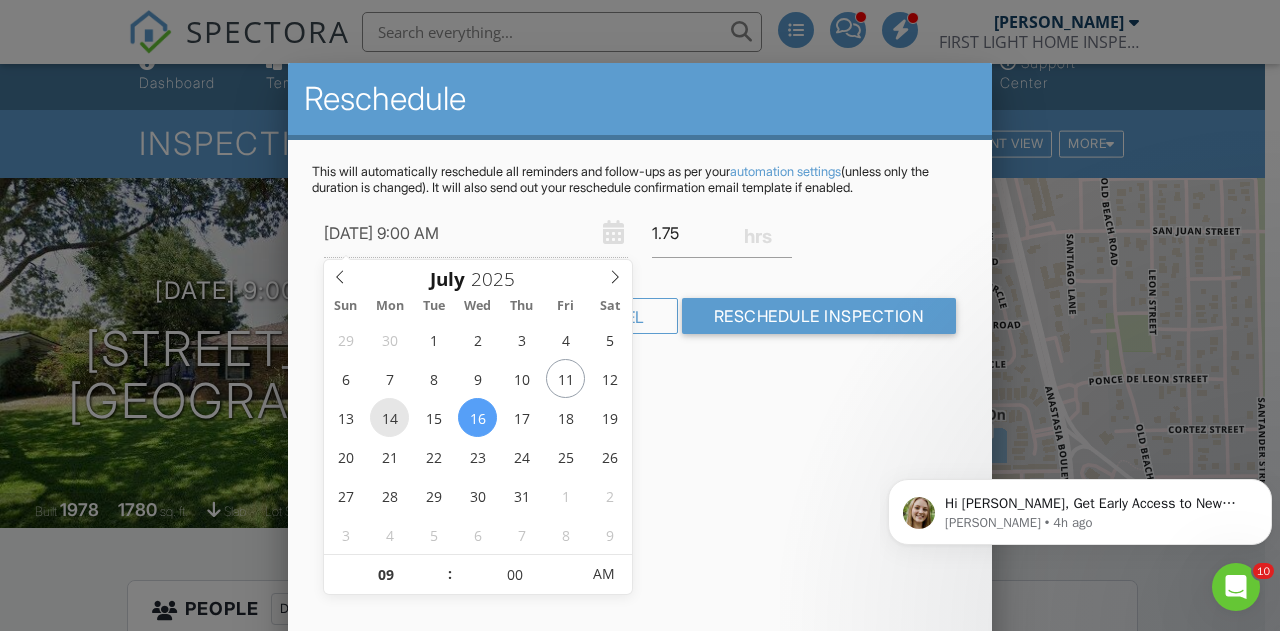 type on "[DATE] 9:00 AM" 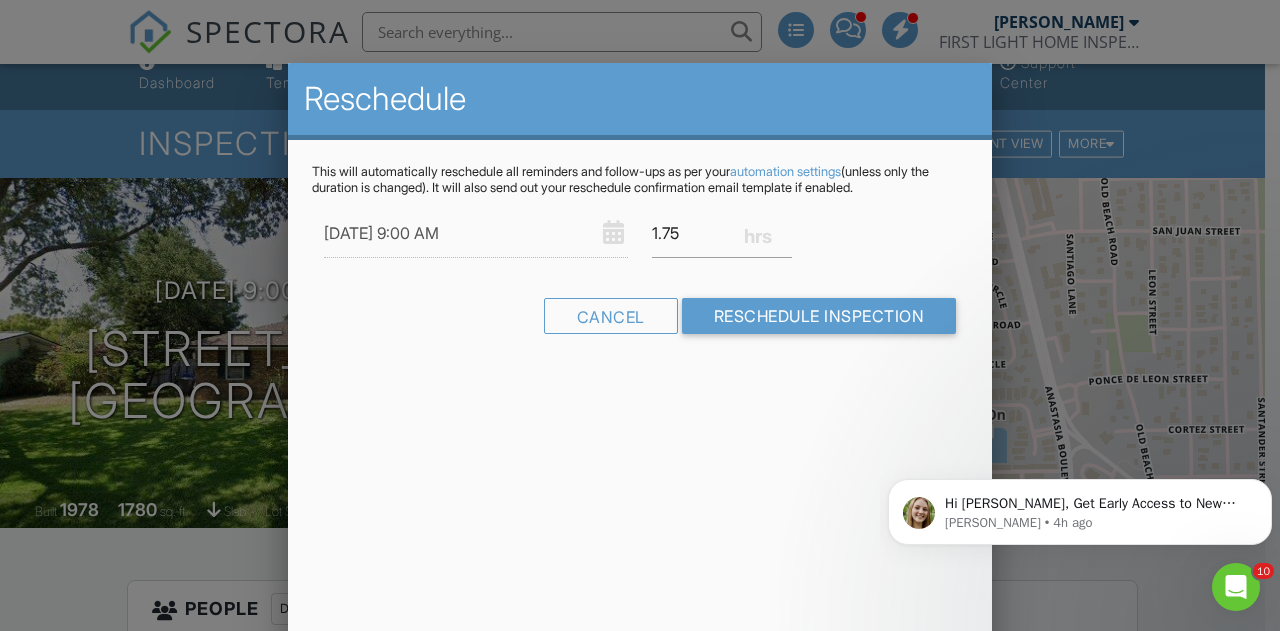 click on "Reschedule
This will automatically reschedule all reminders and follow-ups as per your  automation settings  (unless only the duration is changed). It will also send out your reschedule confirmation email template if enabled.
07/14/2025 9:00 AM
1.75
Warning: this date/time is in the past.
Cancel
Reschedule Inspection" at bounding box center (640, 413) 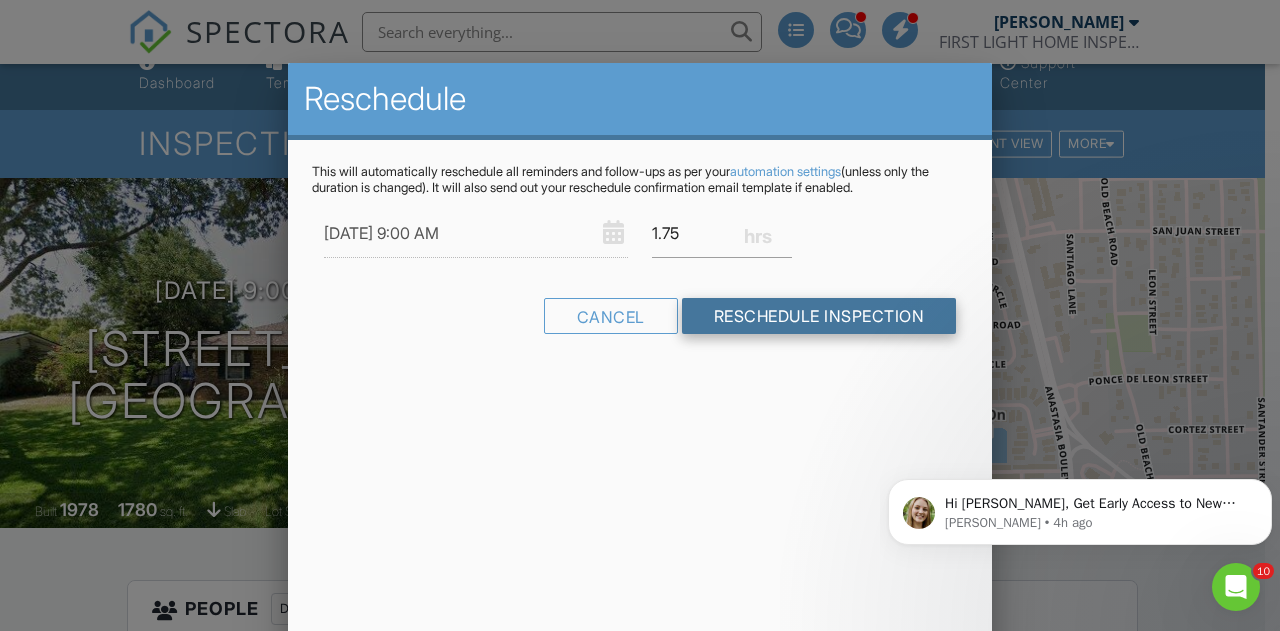 click on "Reschedule Inspection" at bounding box center (819, 316) 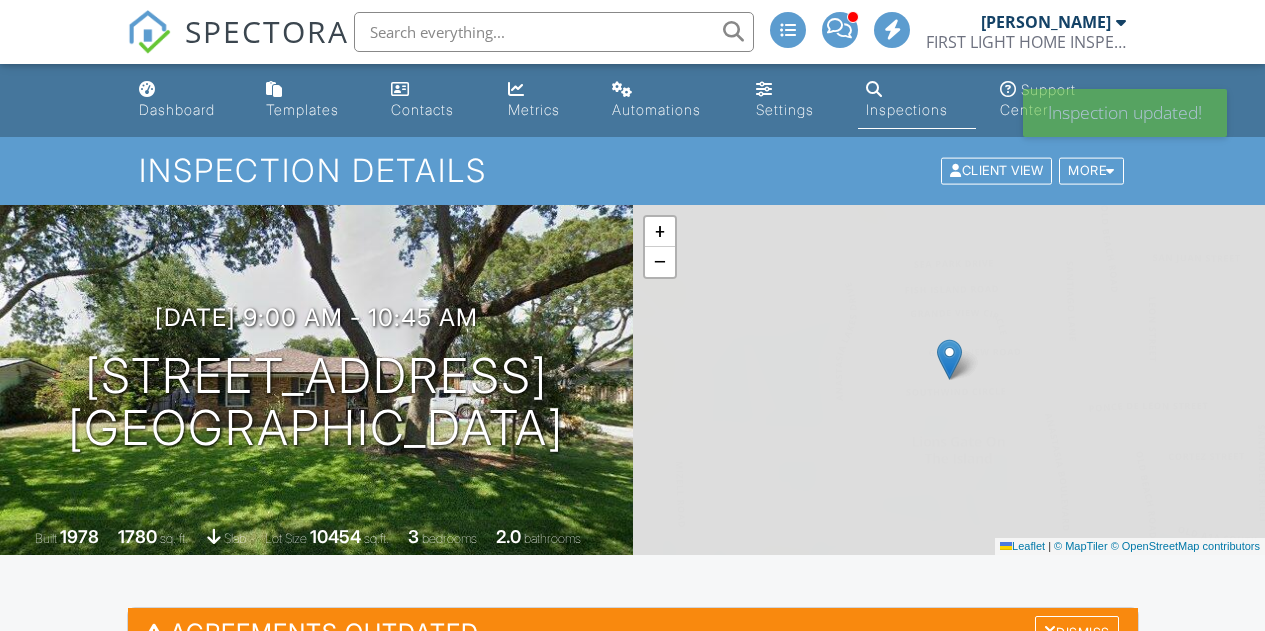 scroll, scrollTop: 0, scrollLeft: 0, axis: both 